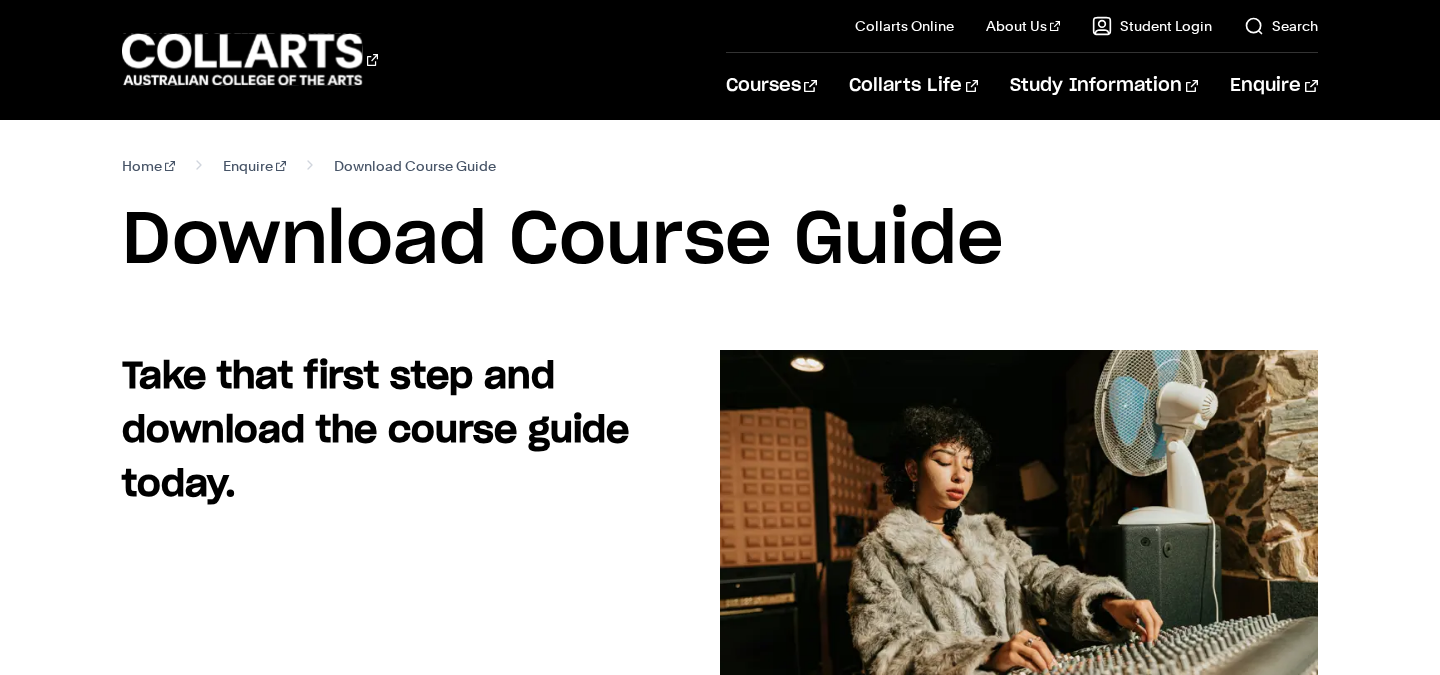 scroll, scrollTop: 928, scrollLeft: 0, axis: vertical 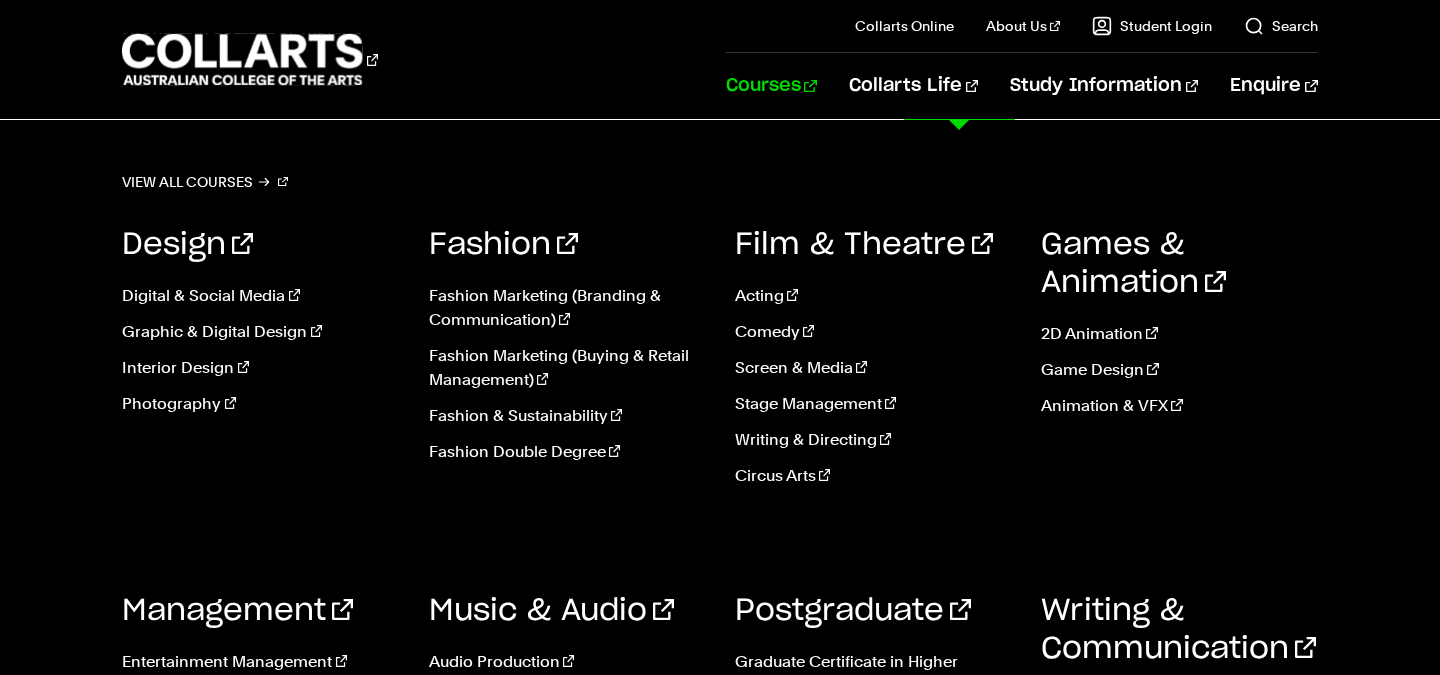 click on "Courses" at bounding box center [771, 86] 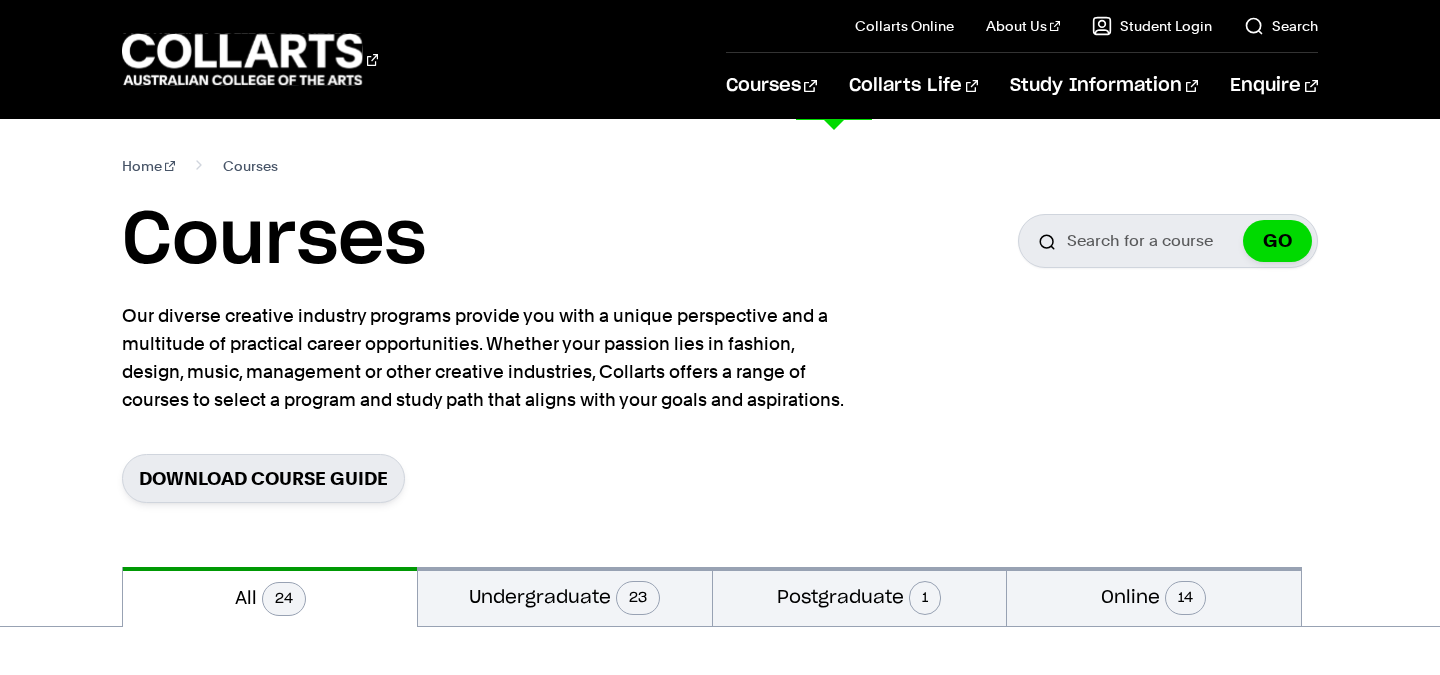 scroll, scrollTop: 0, scrollLeft: 0, axis: both 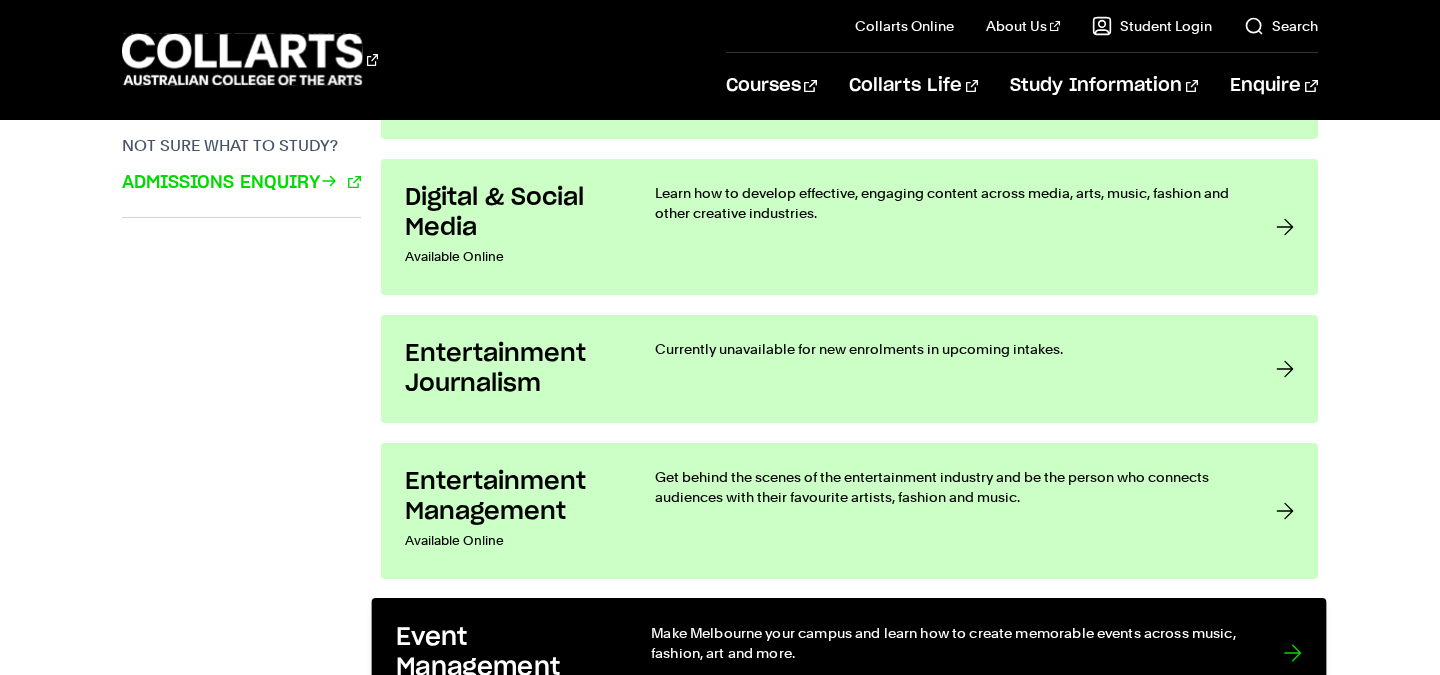 click on "Event Management" at bounding box center [504, 653] 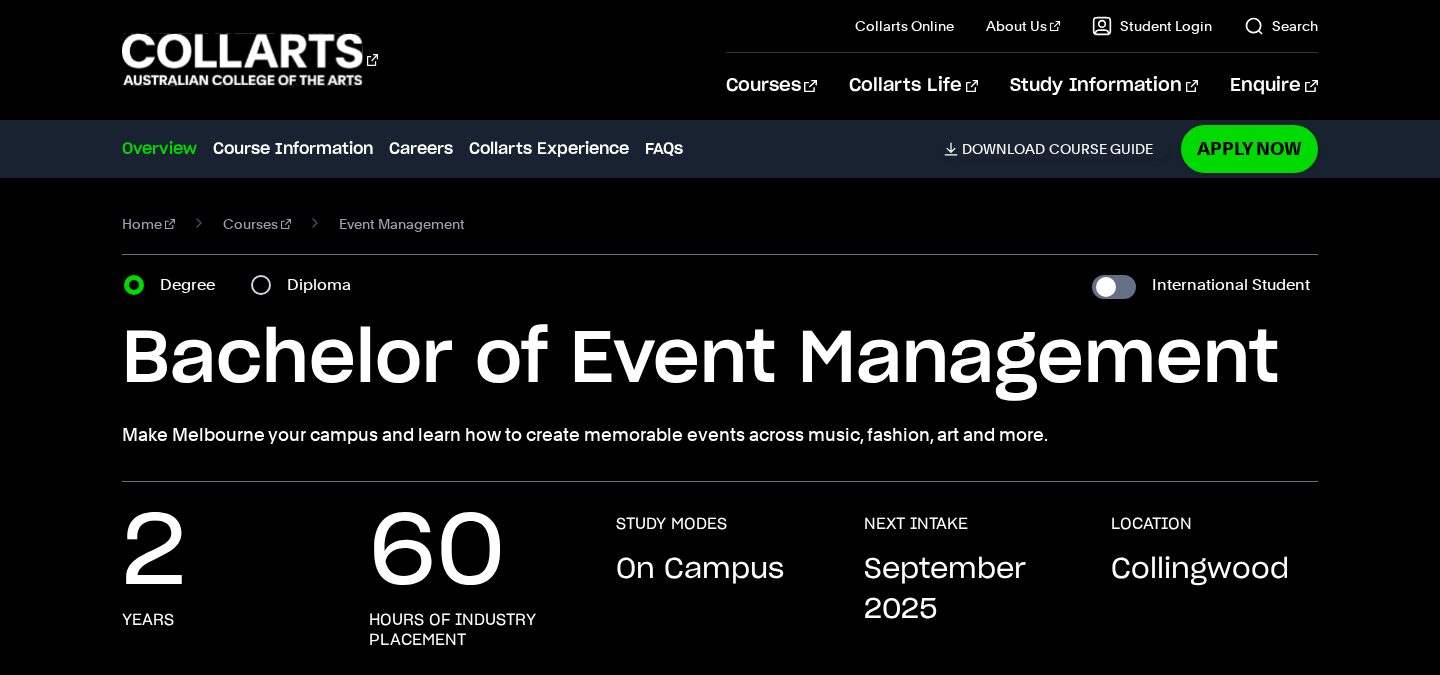 scroll, scrollTop: 0, scrollLeft: 0, axis: both 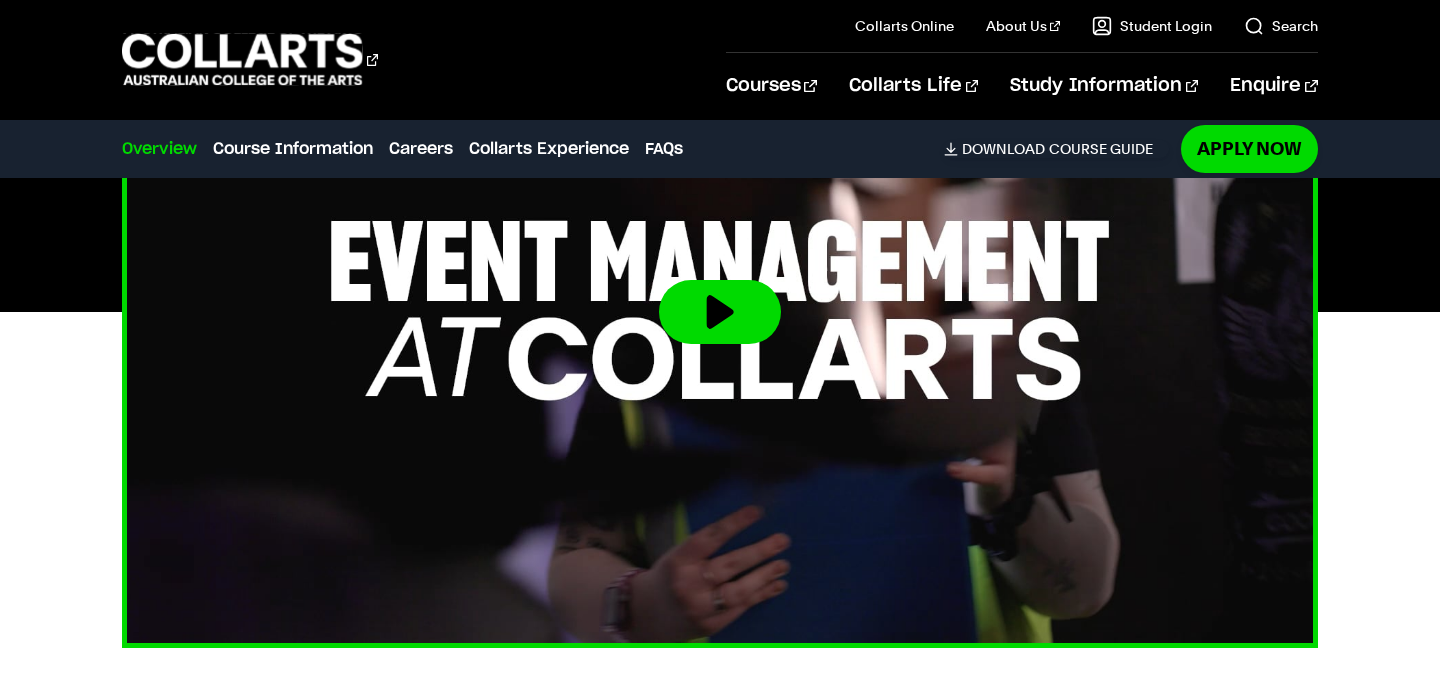 click at bounding box center (720, 312) 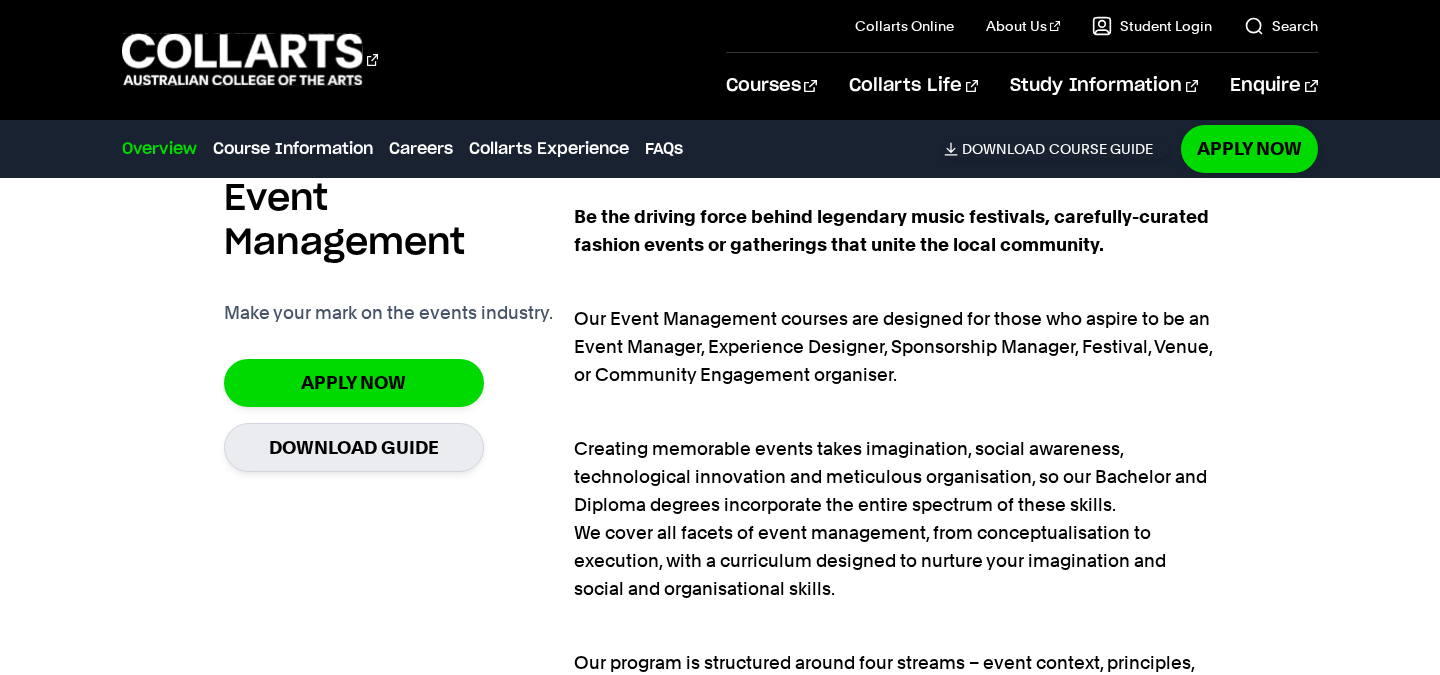 scroll, scrollTop: 1287, scrollLeft: 0, axis: vertical 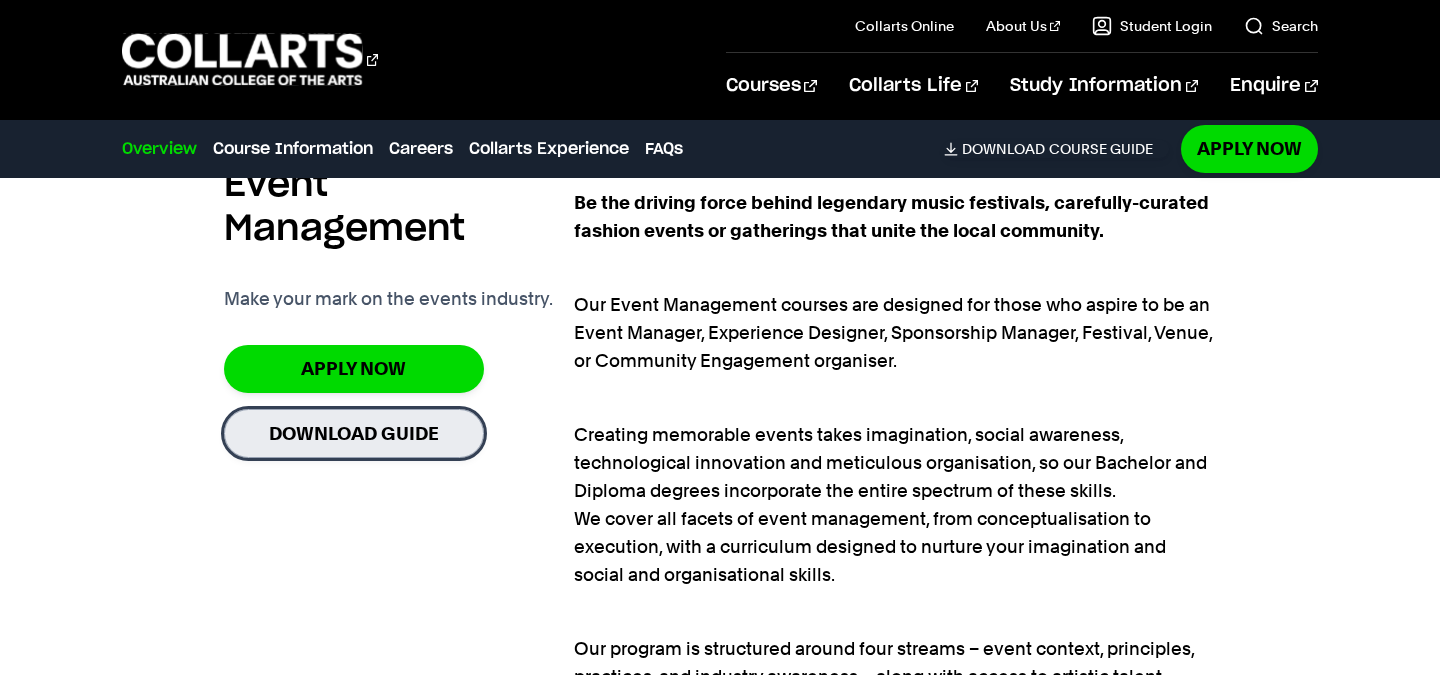 click on "Download Guide" at bounding box center [354, 433] 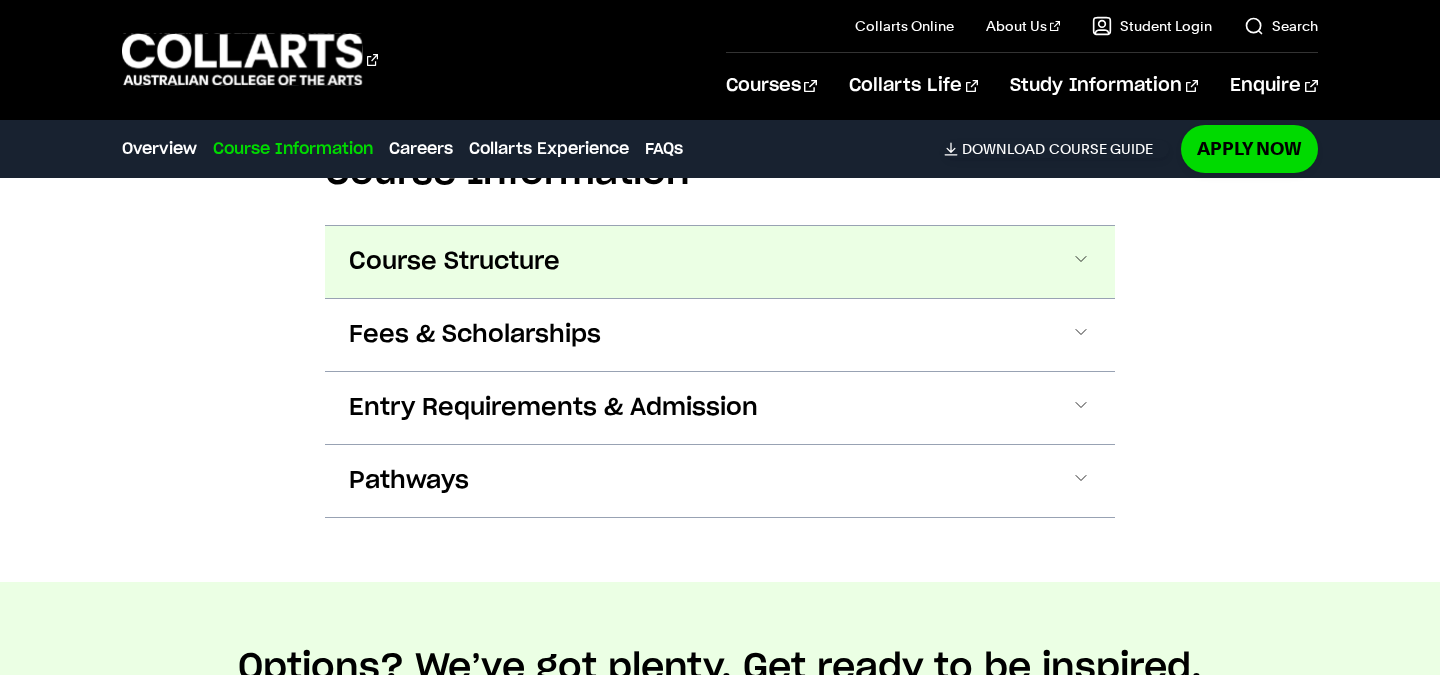 click on "Course Structure" at bounding box center (454, 262) 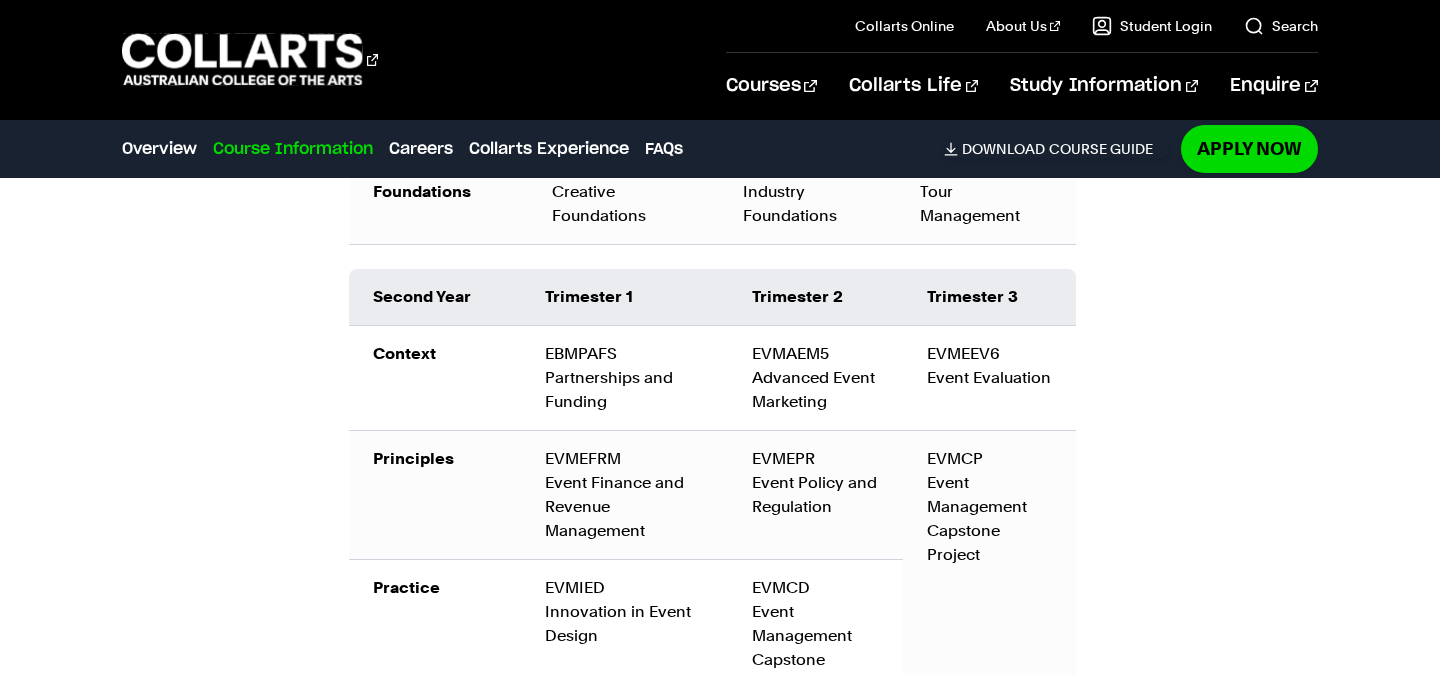 scroll, scrollTop: 3033, scrollLeft: 0, axis: vertical 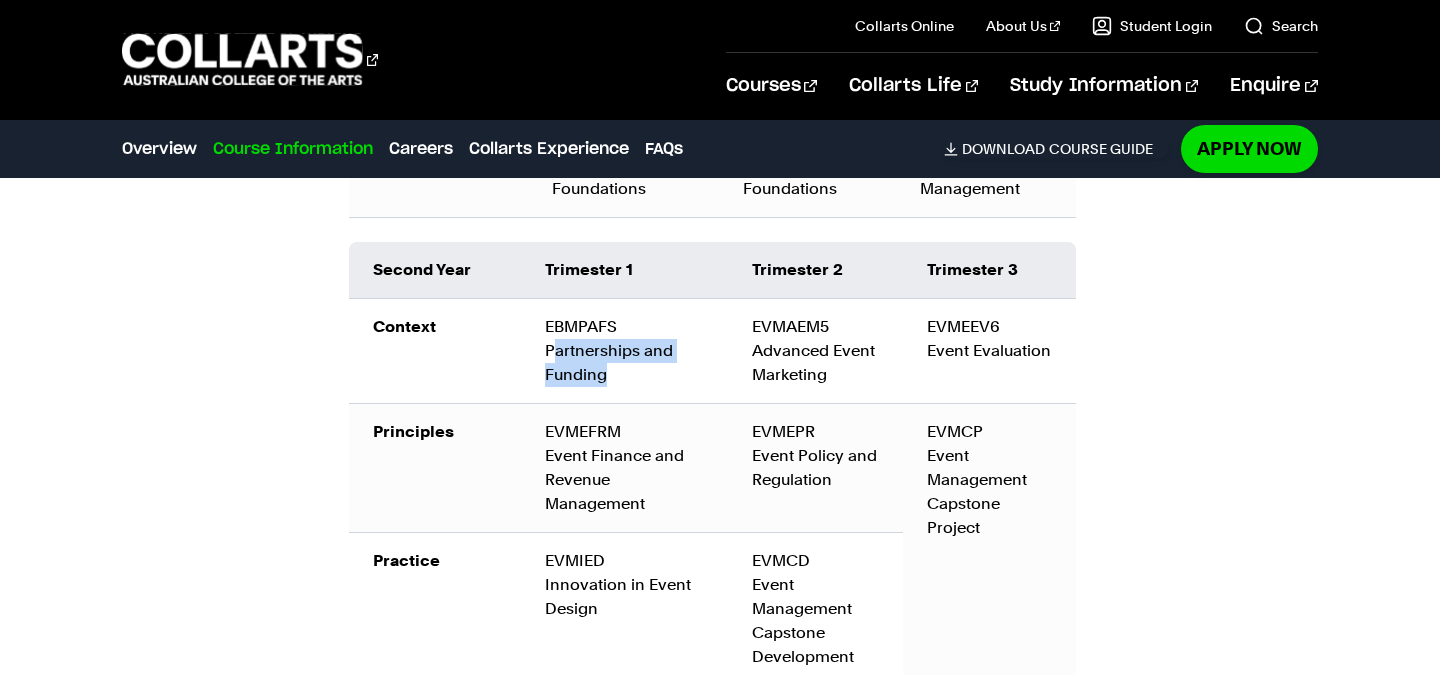drag, startPoint x: 551, startPoint y: 347, endPoint x: 624, endPoint y: 384, distance: 81.84131 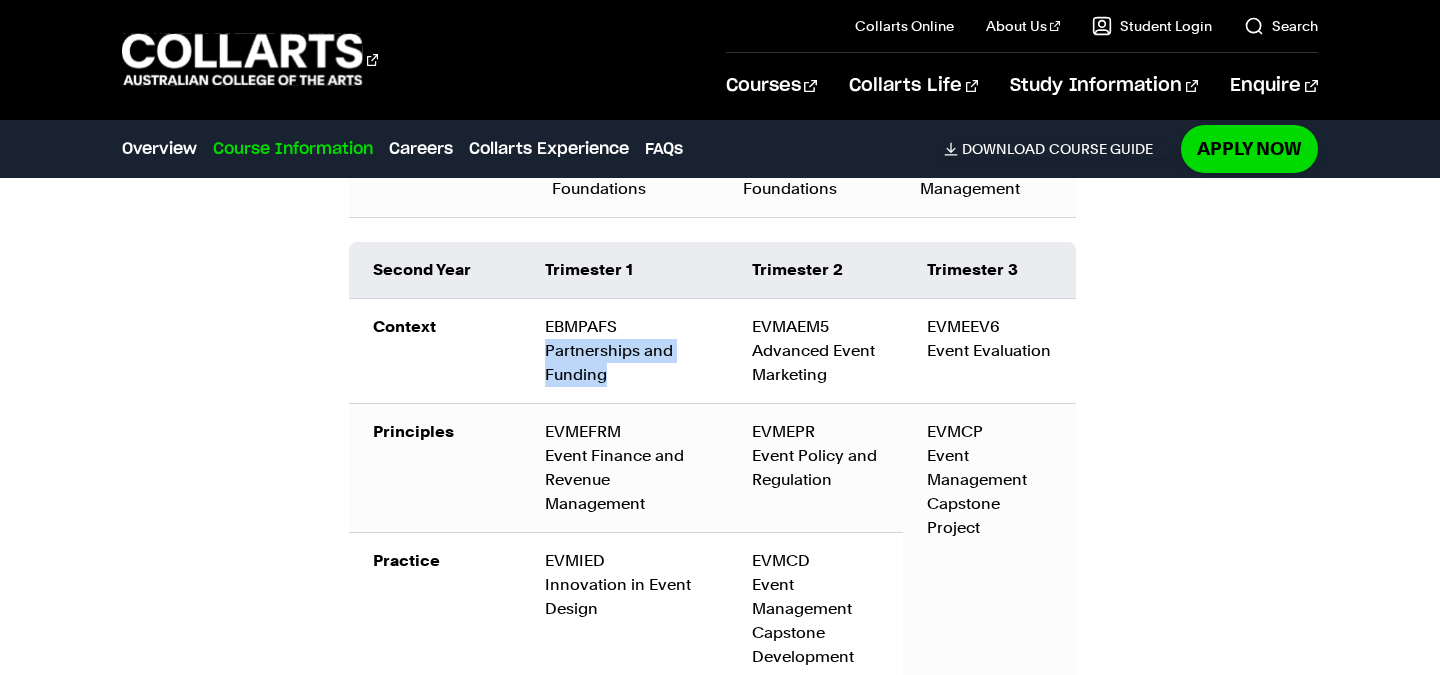 drag, startPoint x: 619, startPoint y: 372, endPoint x: 539, endPoint y: 347, distance: 83.81527 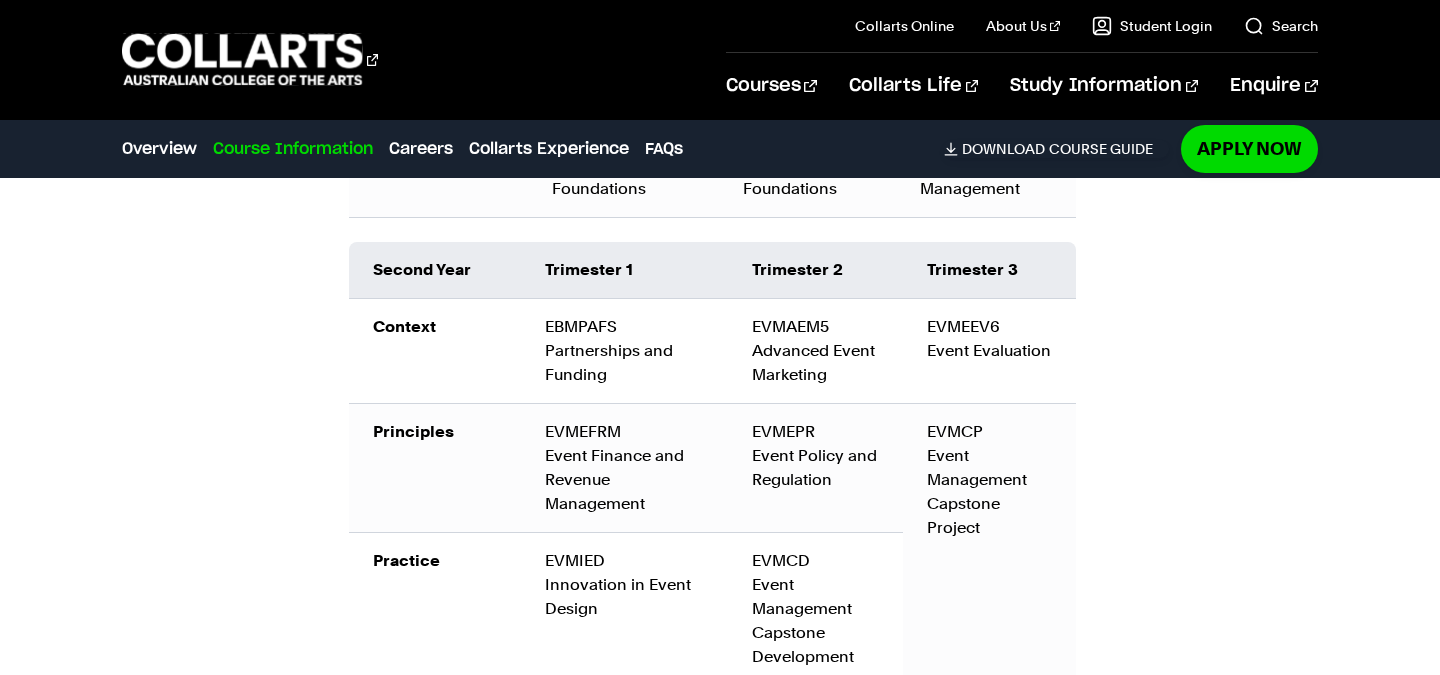 click on "Second Year" at bounding box center [435, 270] 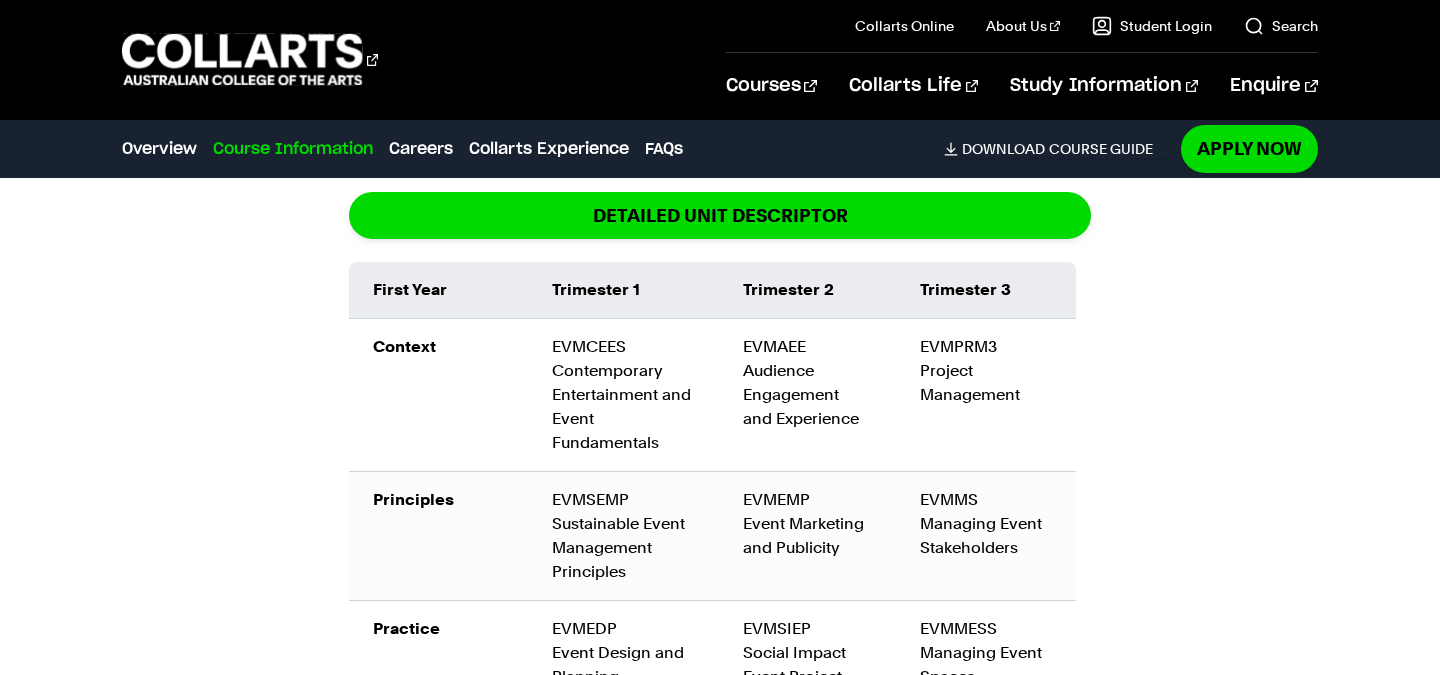 scroll, scrollTop: 2441, scrollLeft: 0, axis: vertical 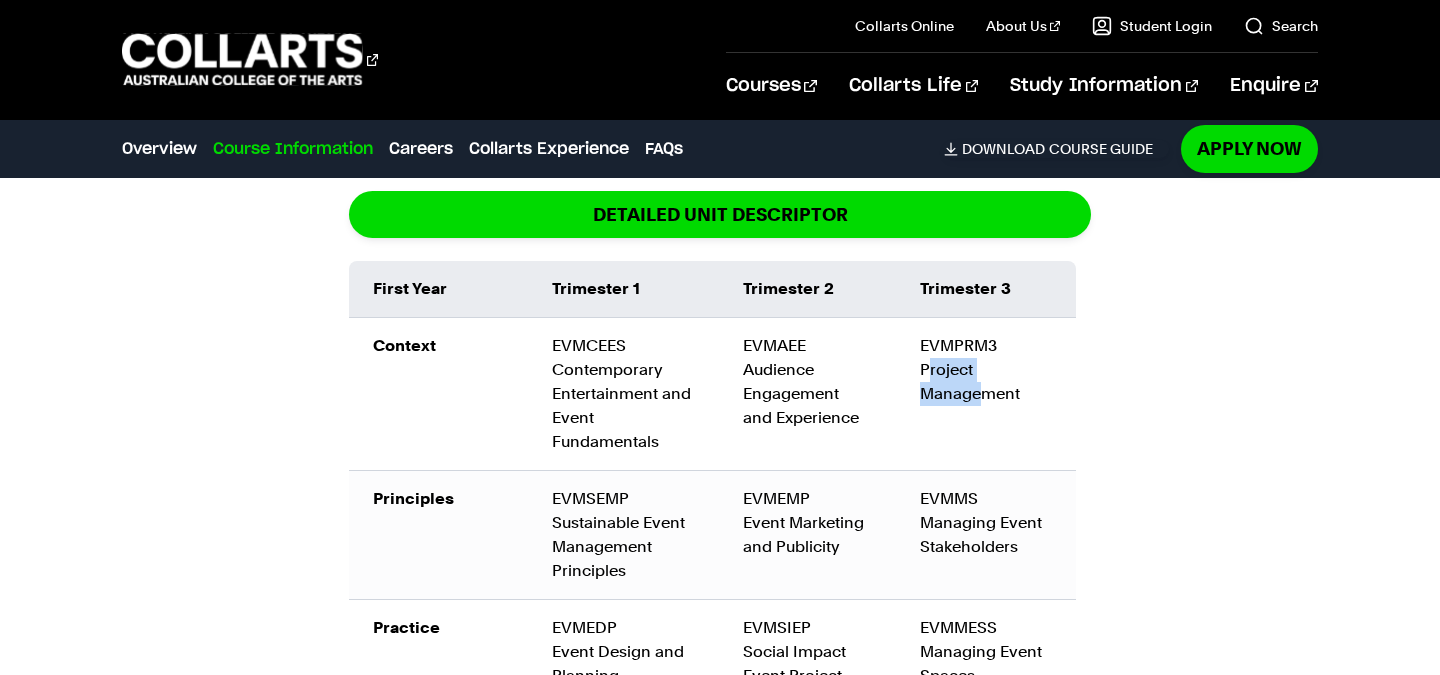drag, startPoint x: 928, startPoint y: 374, endPoint x: 987, endPoint y: 395, distance: 62.625874 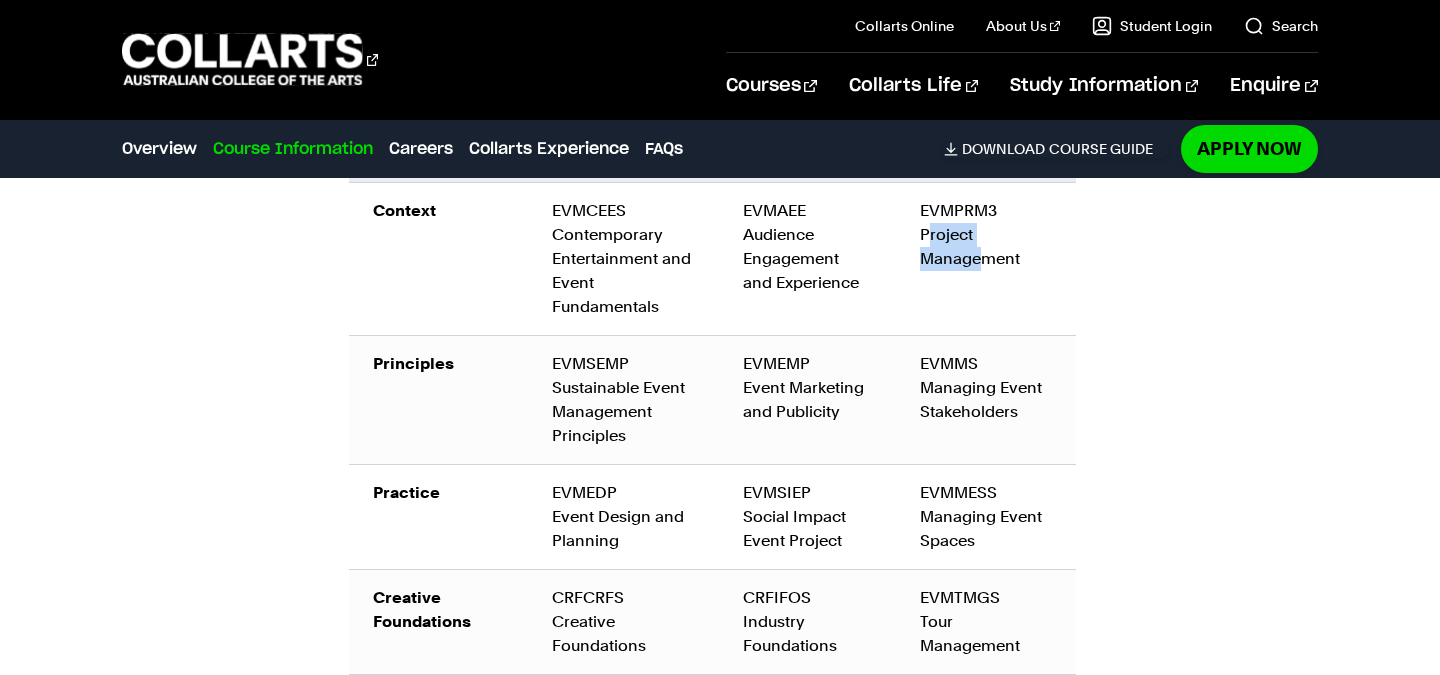 scroll, scrollTop: 2585, scrollLeft: 0, axis: vertical 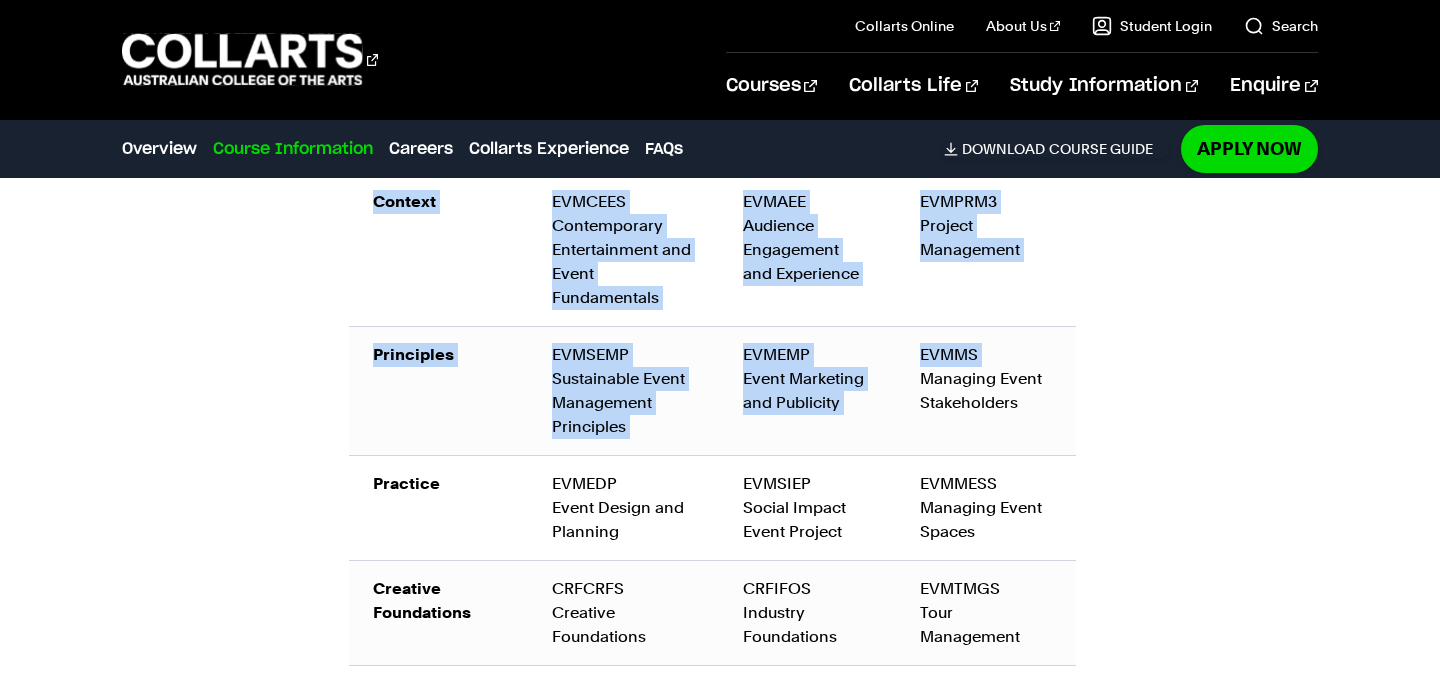 drag, startPoint x: 925, startPoint y: 384, endPoint x: 1079, endPoint y: 410, distance: 156.17938 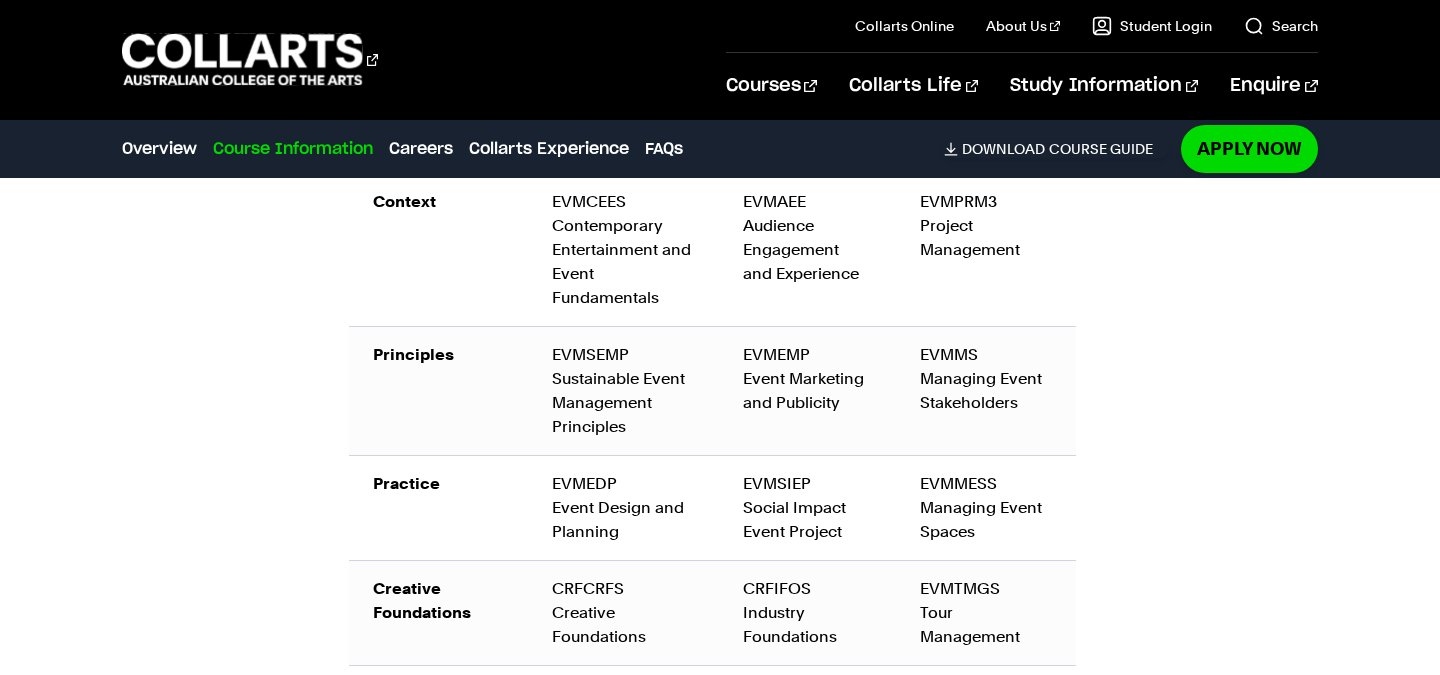 click on "EVMMS Managing Event Stakeholders" at bounding box center (986, 379) 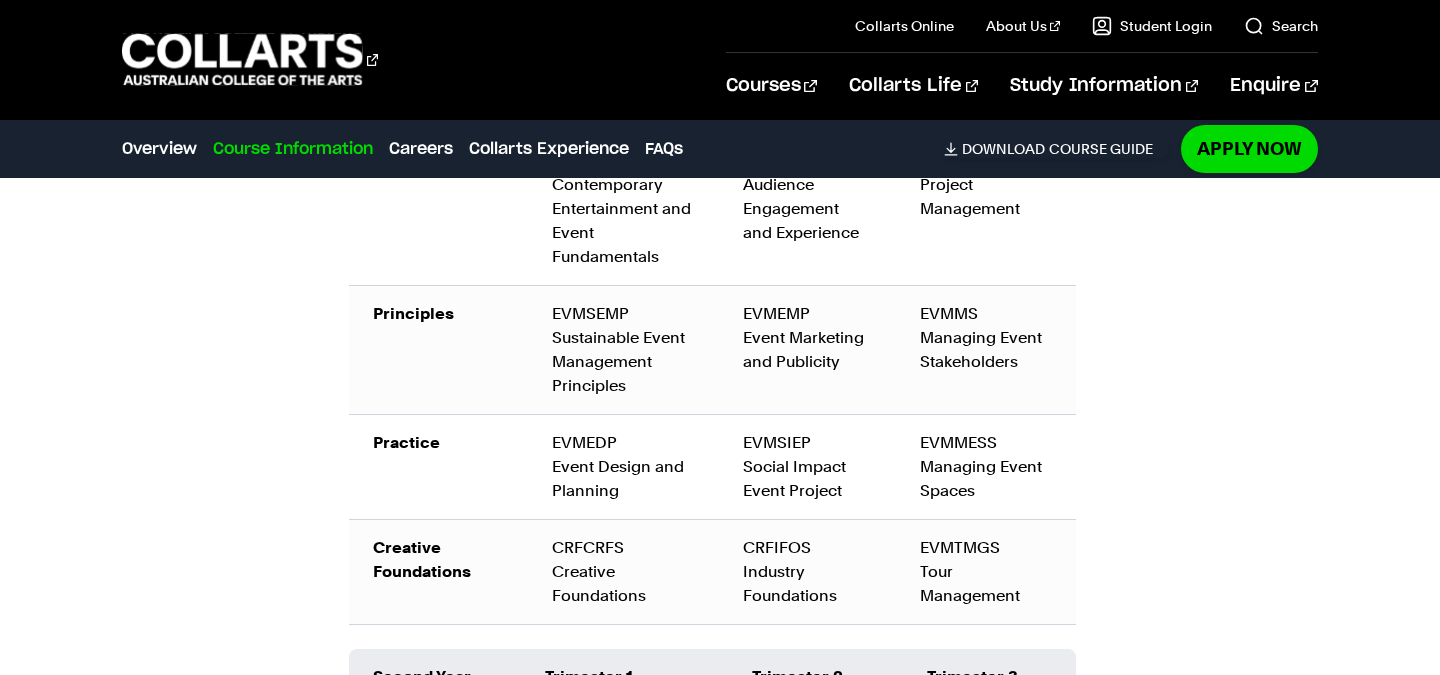 scroll, scrollTop: 2747, scrollLeft: 0, axis: vertical 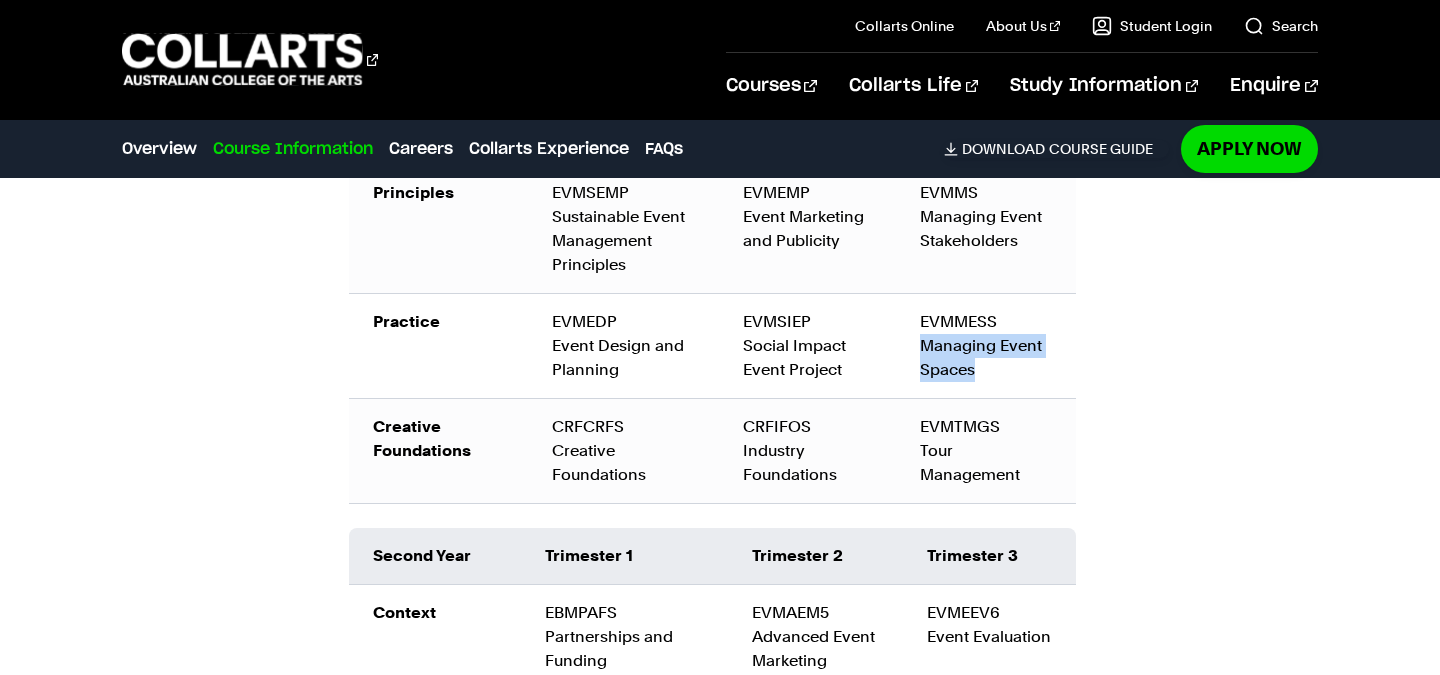 drag, startPoint x: 924, startPoint y: 350, endPoint x: 978, endPoint y: 363, distance: 55.542778 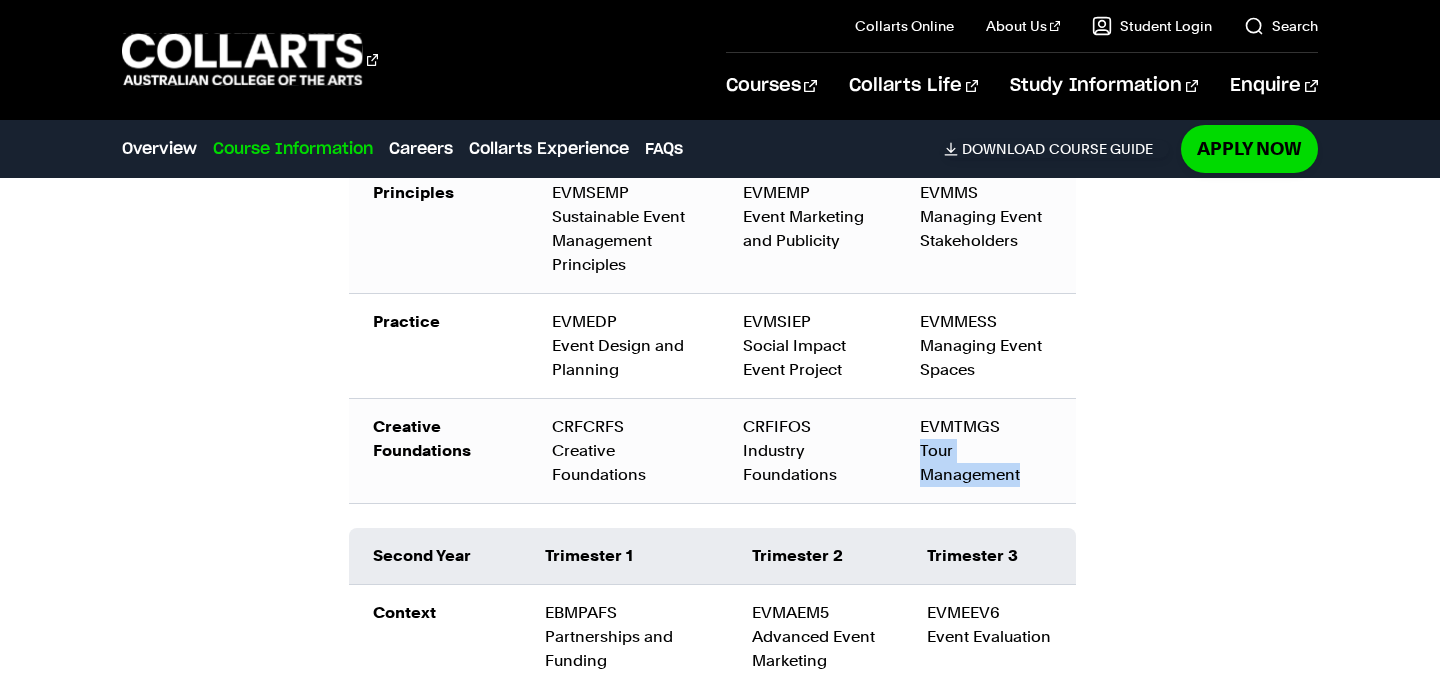 drag, startPoint x: 921, startPoint y: 455, endPoint x: 1031, endPoint y: 480, distance: 112.805145 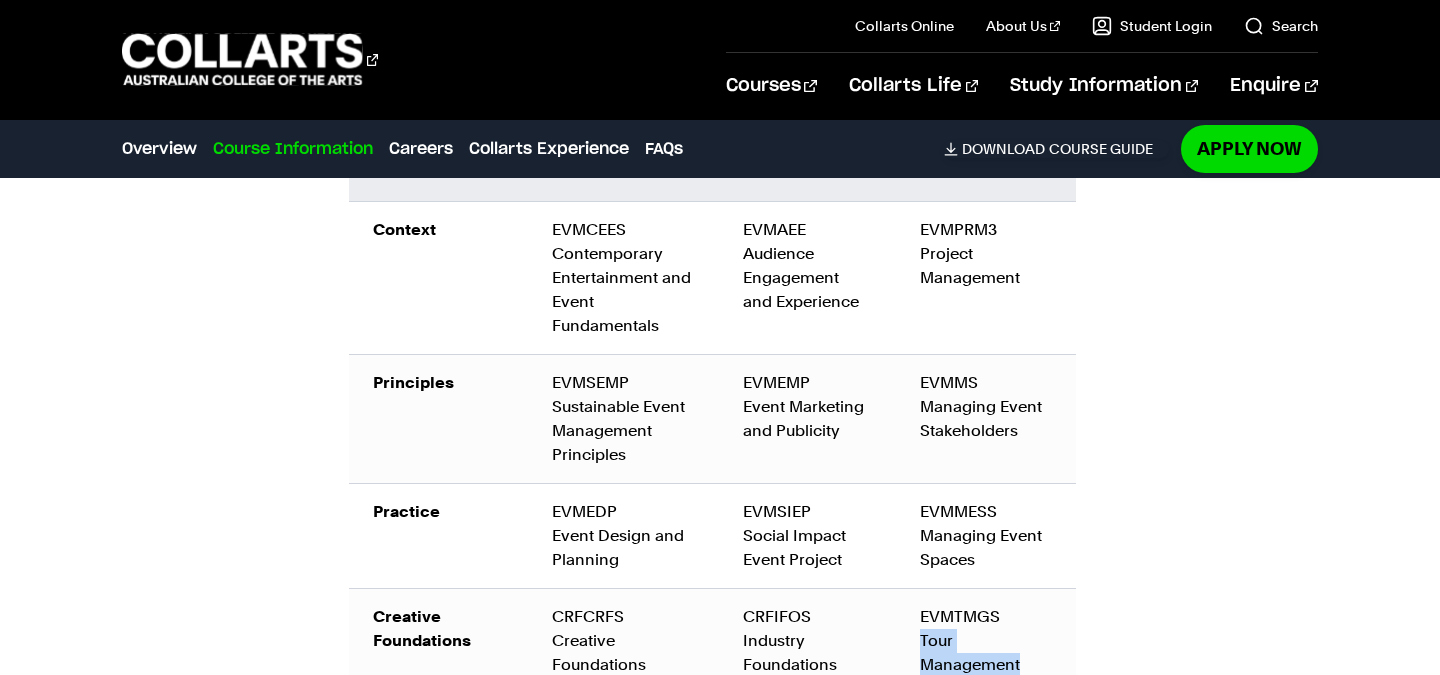 scroll, scrollTop: 2580, scrollLeft: 0, axis: vertical 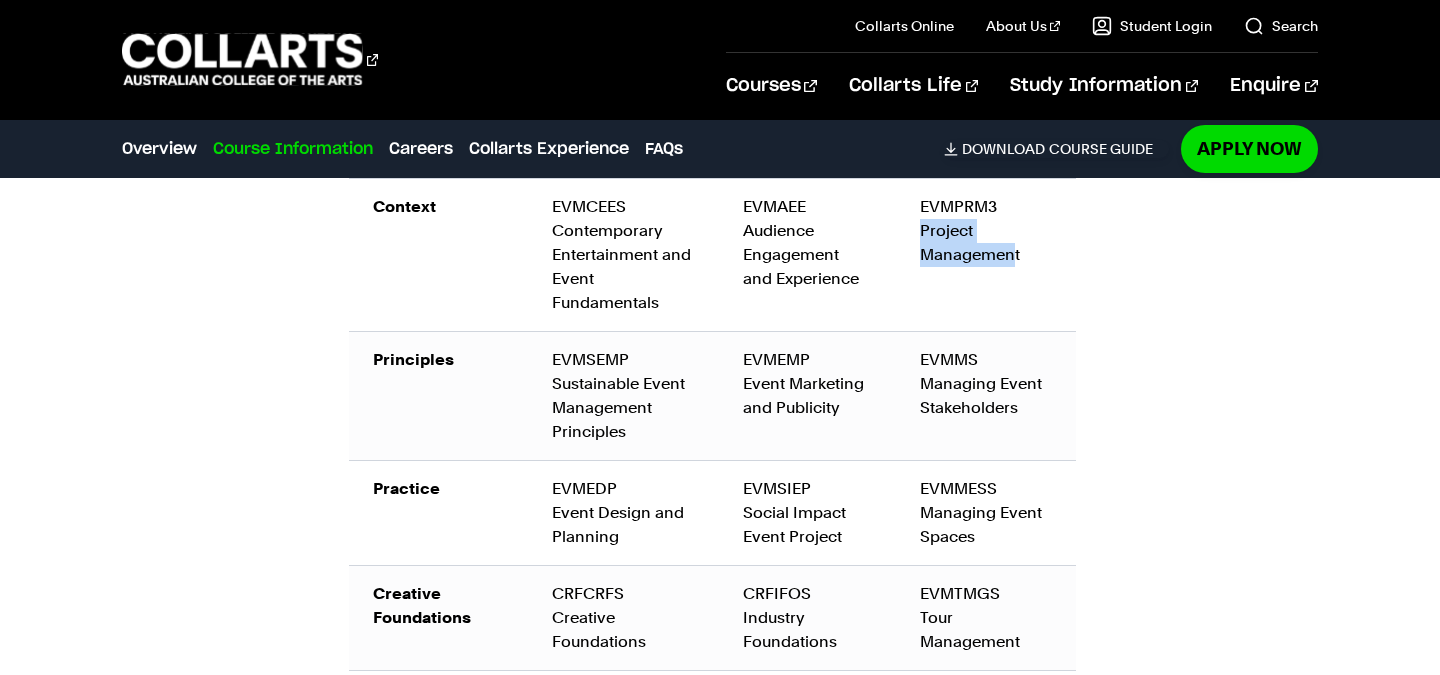 drag, startPoint x: 921, startPoint y: 231, endPoint x: 1009, endPoint y: 259, distance: 92.34717 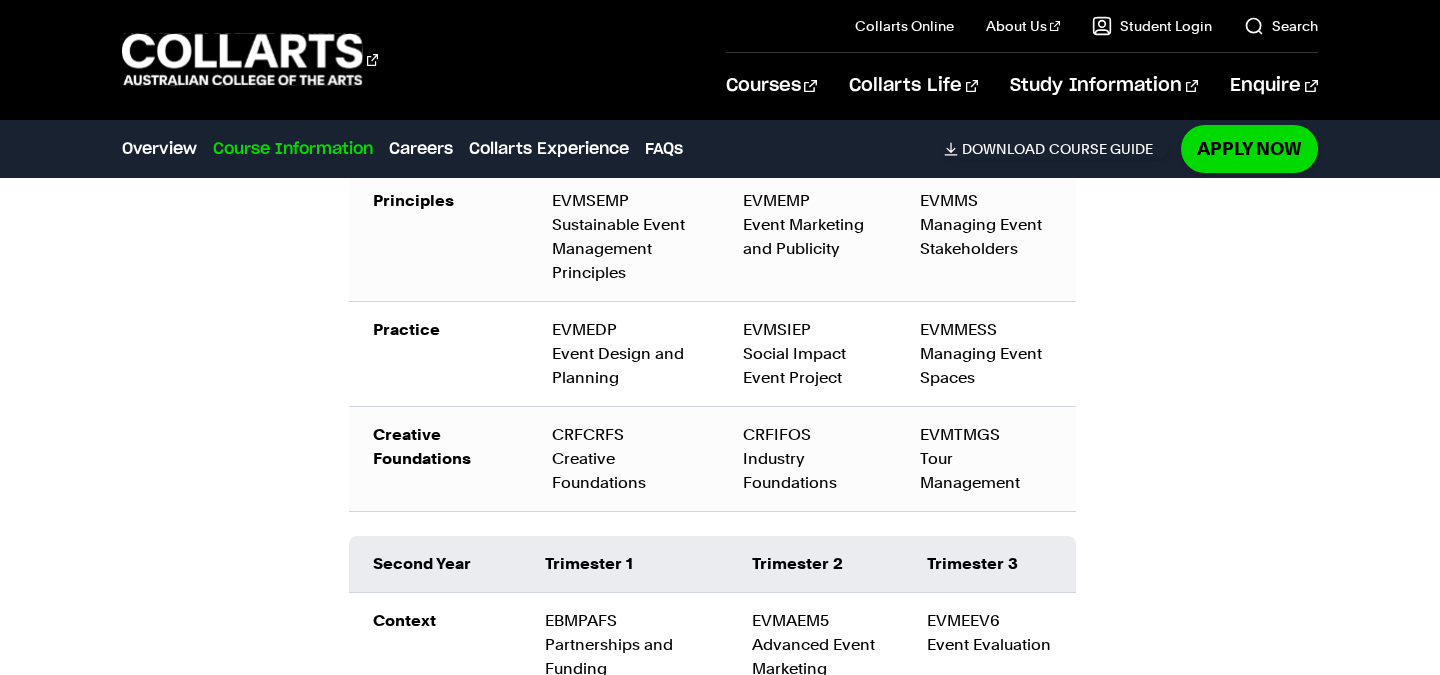 scroll, scrollTop: 2734, scrollLeft: 0, axis: vertical 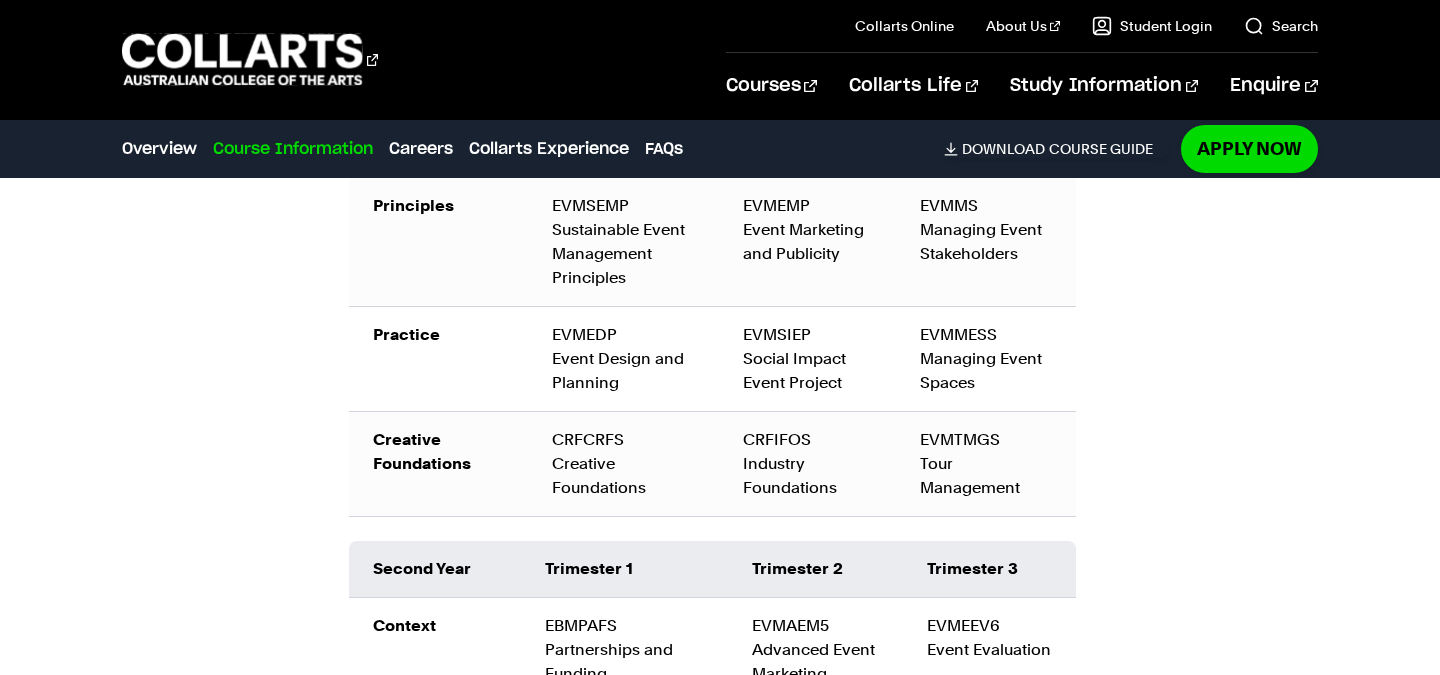 drag, startPoint x: 922, startPoint y: 453, endPoint x: 1024, endPoint y: 487, distance: 107.51744 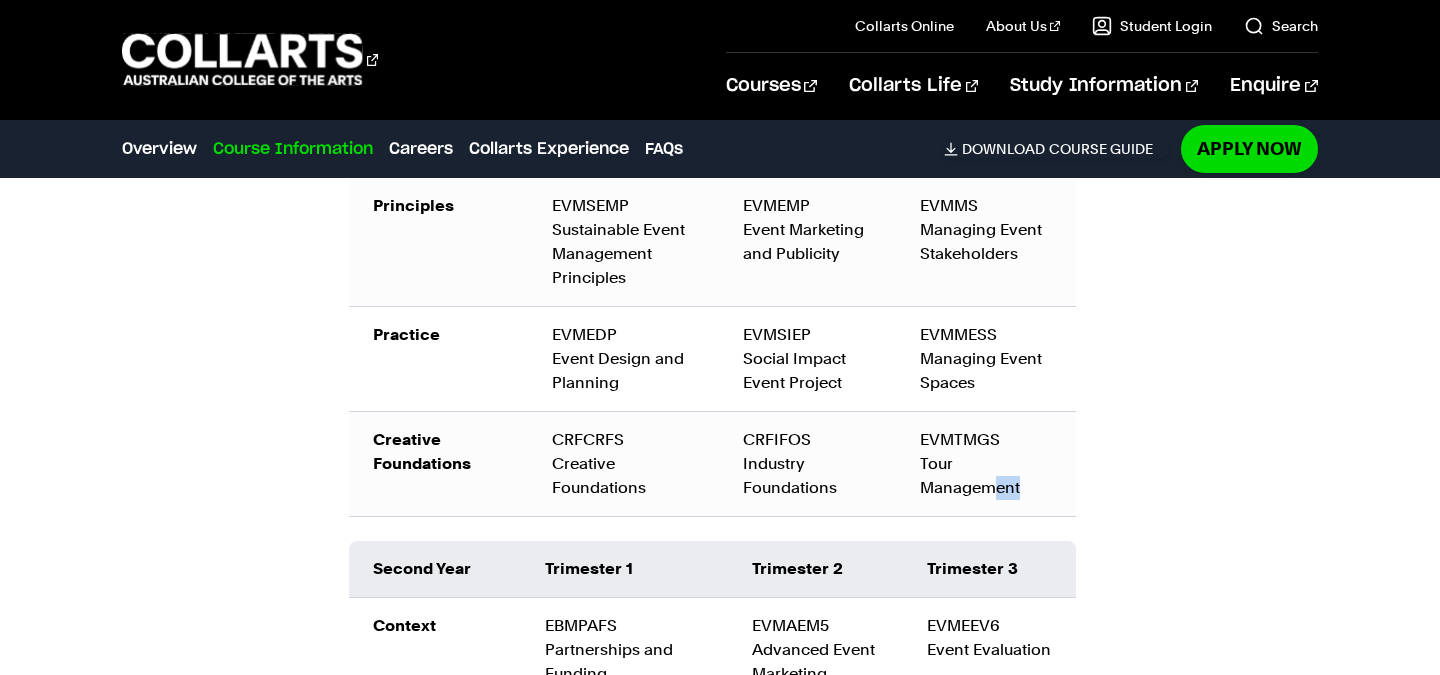 drag, startPoint x: 1025, startPoint y: 487, endPoint x: 991, endPoint y: 480, distance: 34.713108 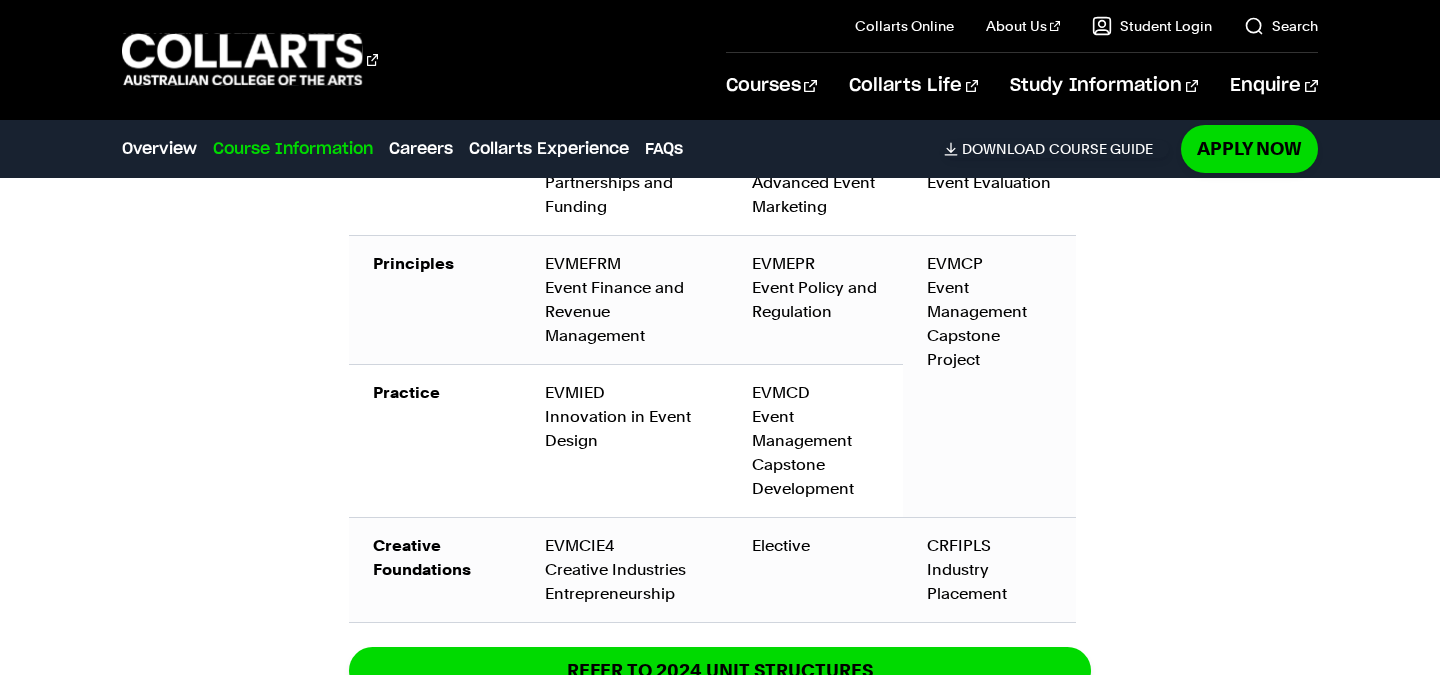 scroll, scrollTop: 3230, scrollLeft: 0, axis: vertical 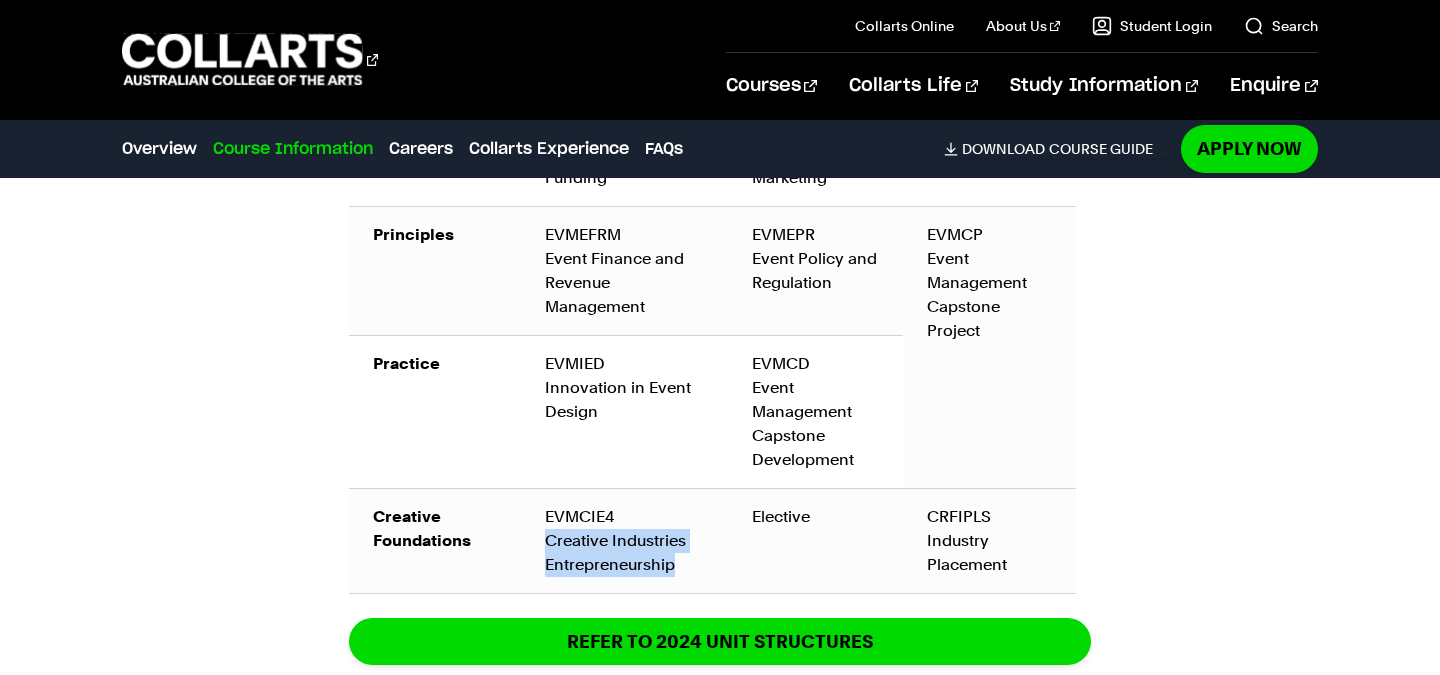 drag, startPoint x: 533, startPoint y: 543, endPoint x: 678, endPoint y: 563, distance: 146.37282 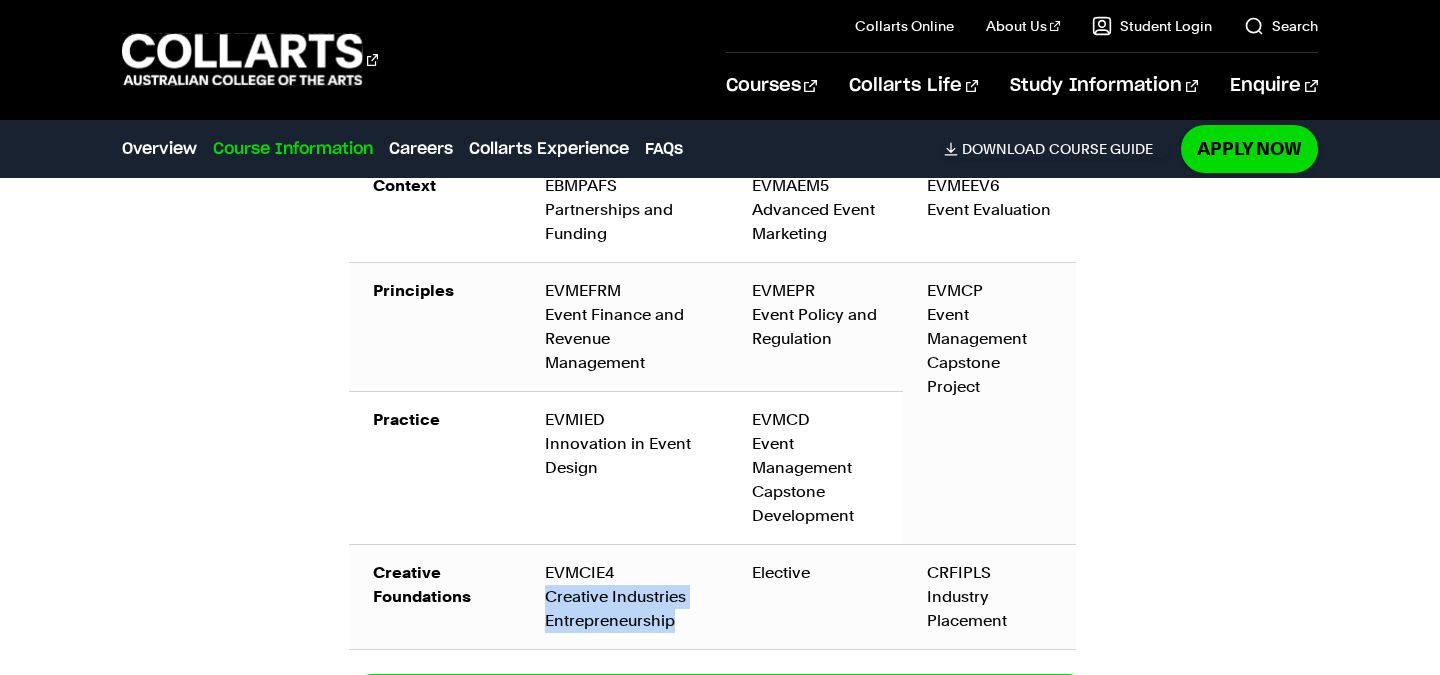 scroll, scrollTop: 3176, scrollLeft: 0, axis: vertical 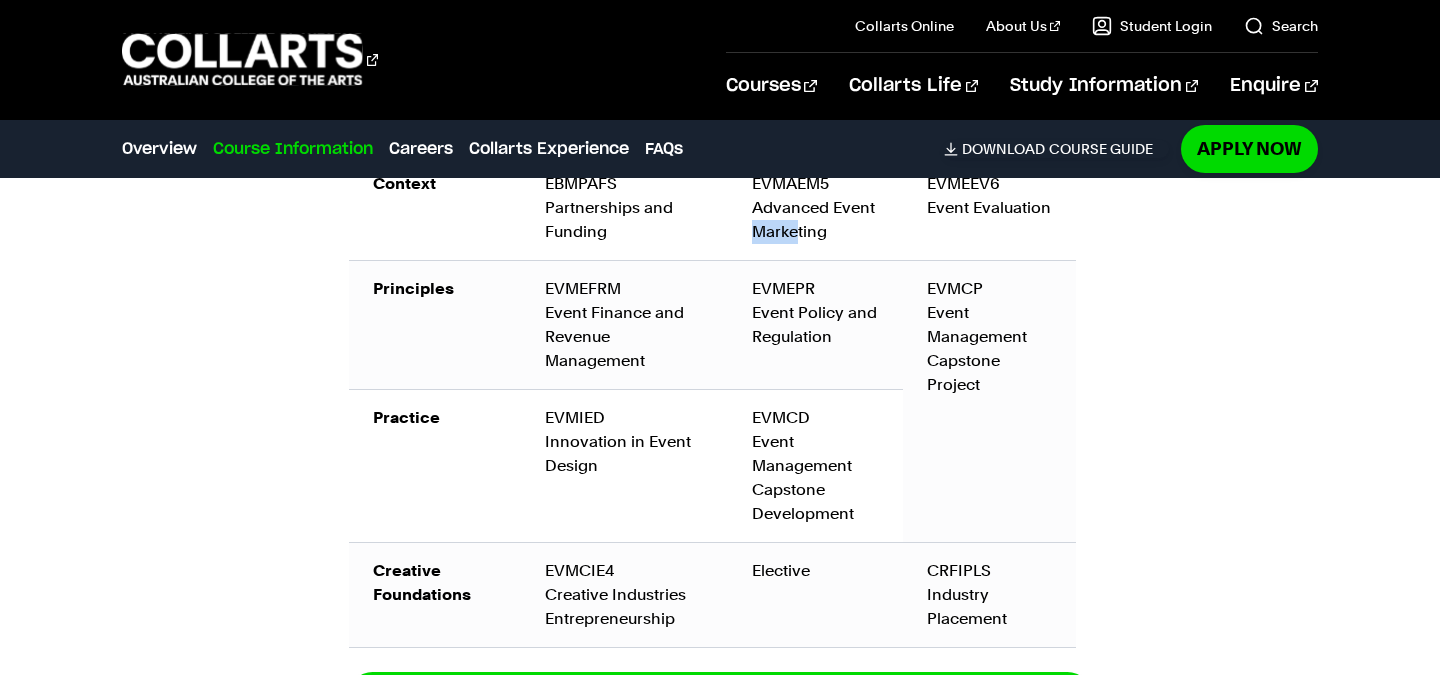 drag, startPoint x: 753, startPoint y: 221, endPoint x: 801, endPoint y: 235, distance: 50 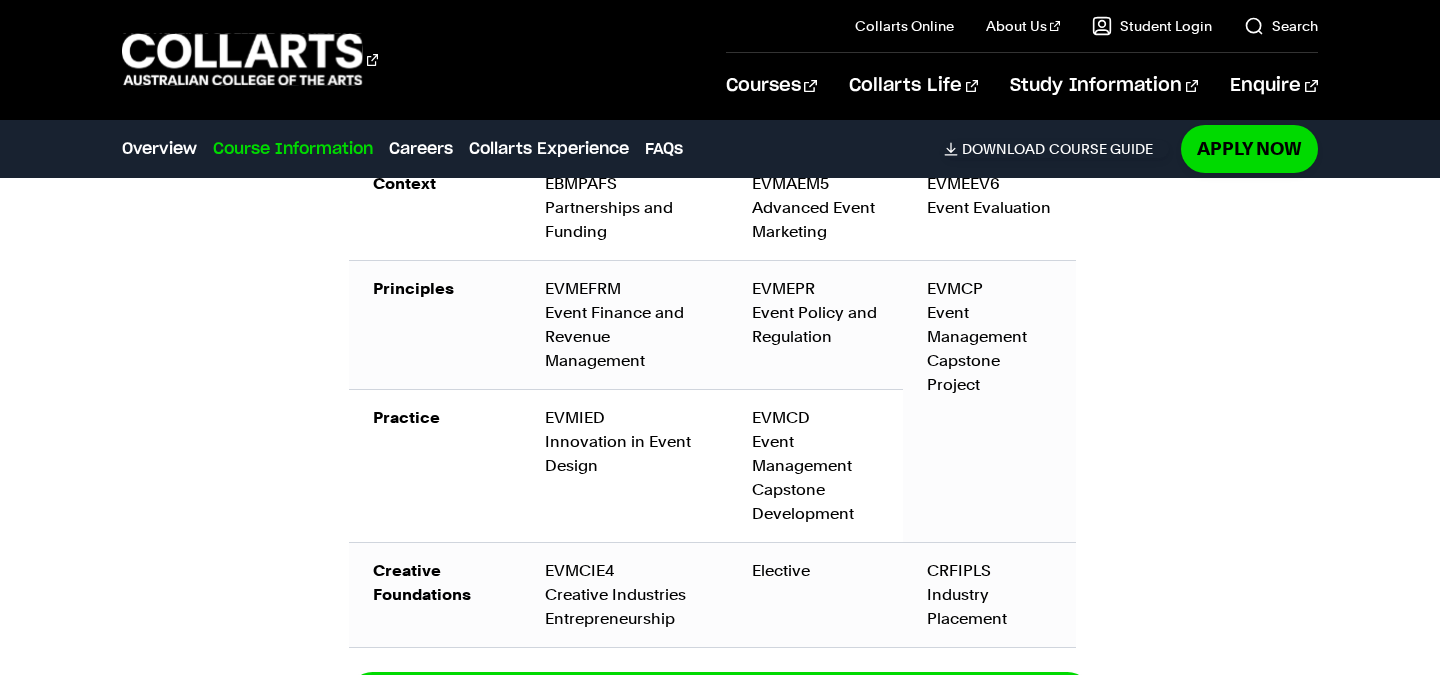 click on "EVMAEM5 Advanced Event Marketing" at bounding box center [815, 207] 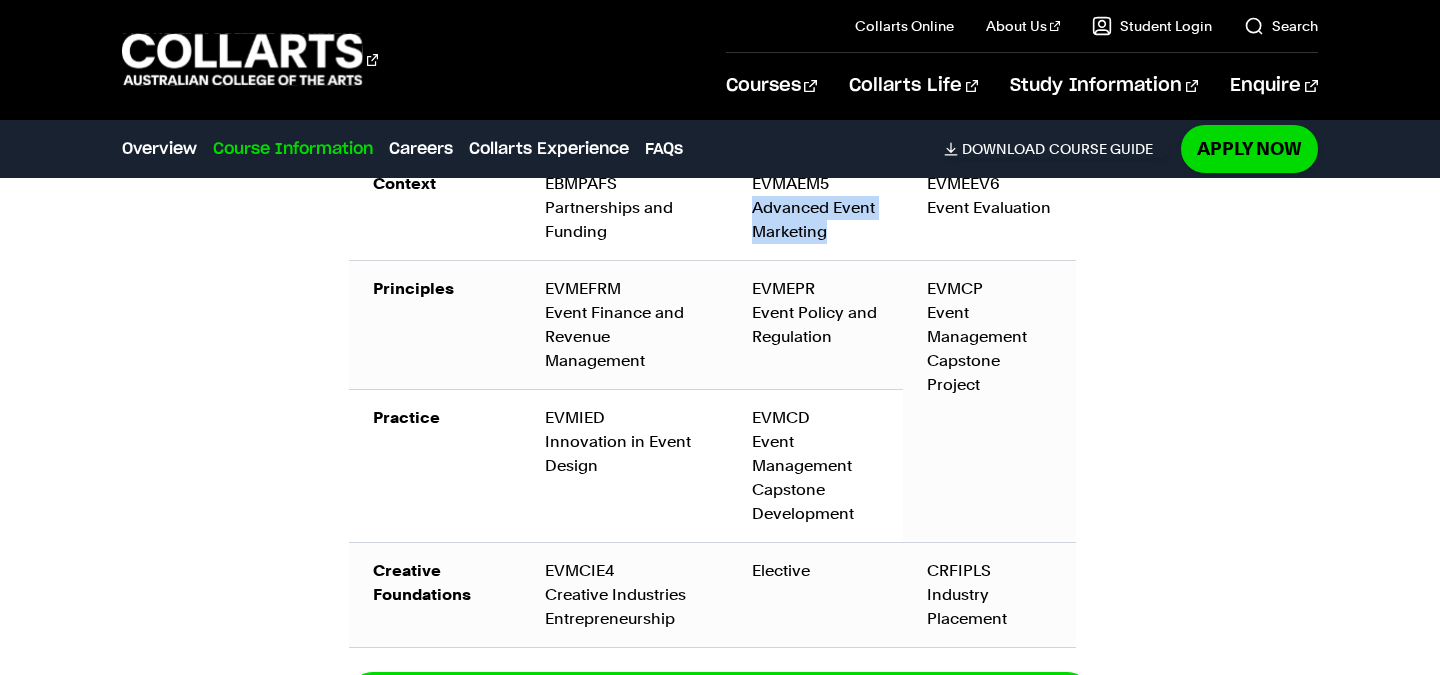drag, startPoint x: 834, startPoint y: 225, endPoint x: 755, endPoint y: 205, distance: 81.49233 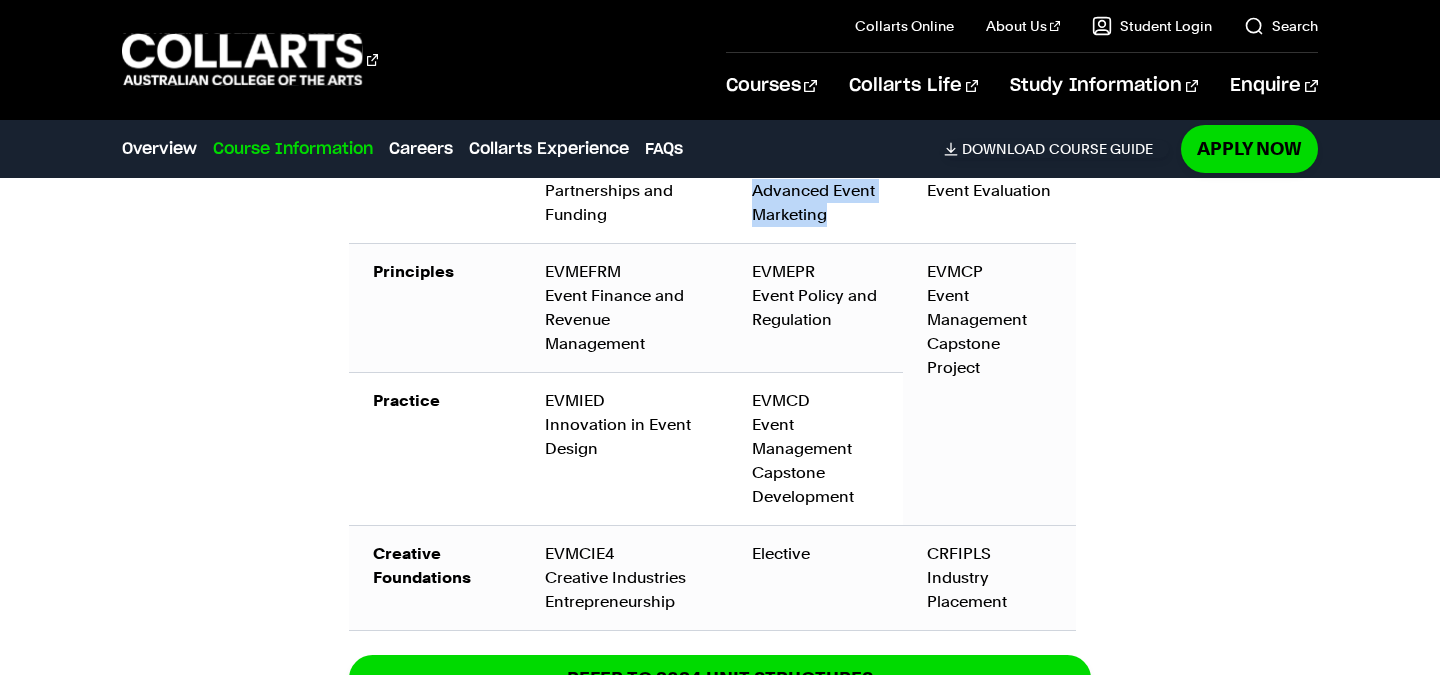 scroll, scrollTop: 3195, scrollLeft: 0, axis: vertical 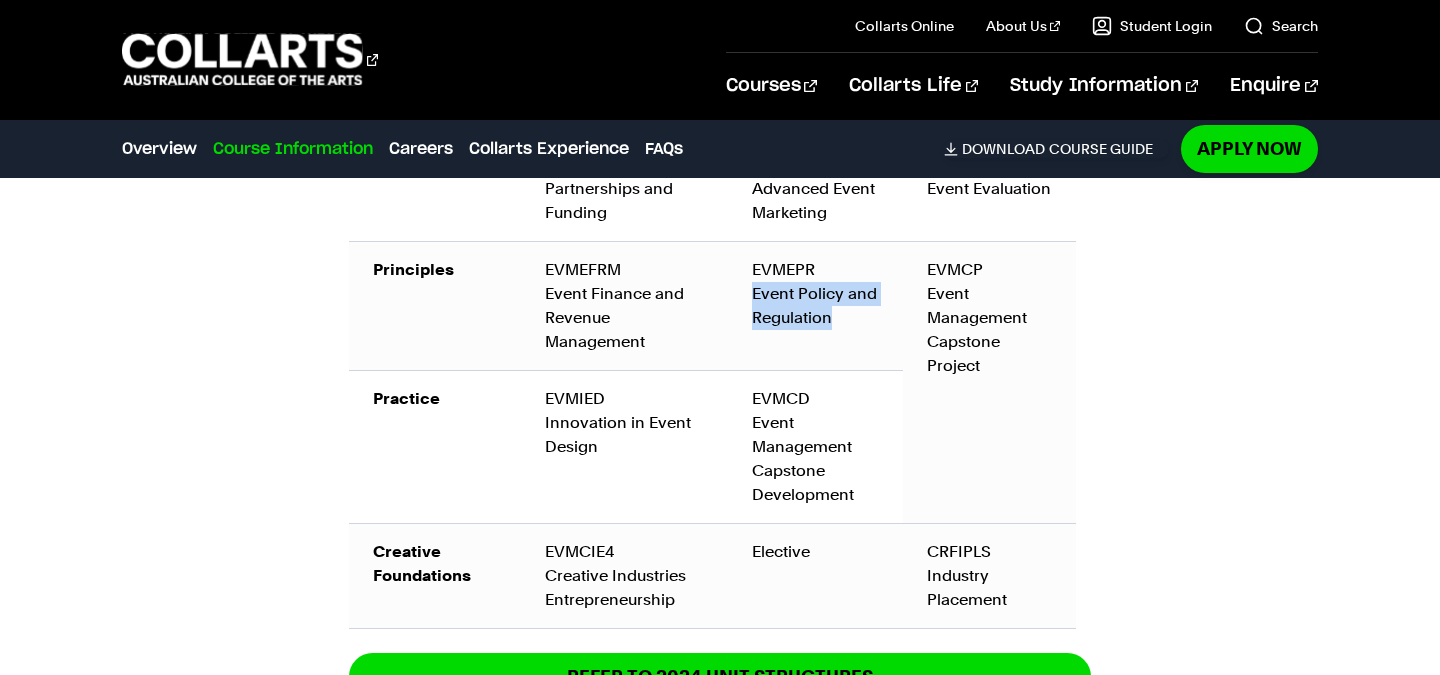 drag, startPoint x: 754, startPoint y: 297, endPoint x: 837, endPoint y: 328, distance: 88.60023 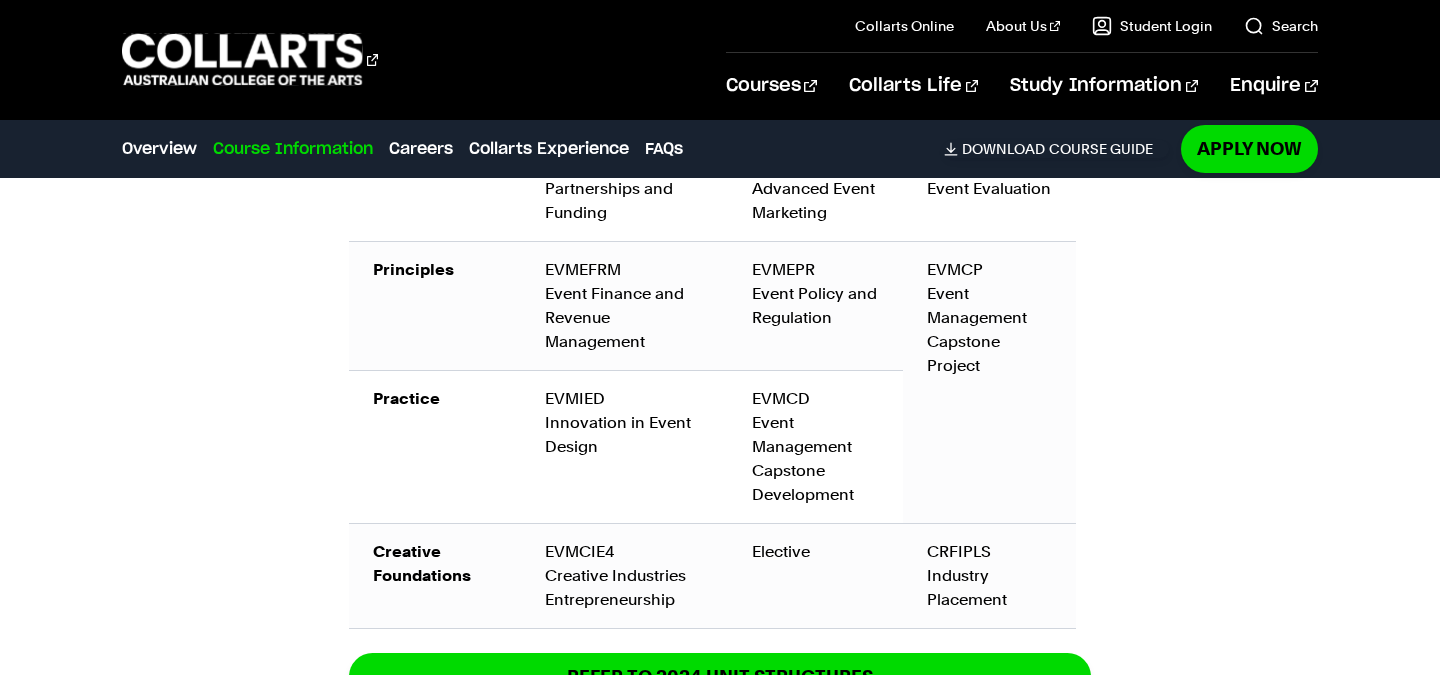 click on "EVMCD Event Management Capstone Development" at bounding box center (815, 446) 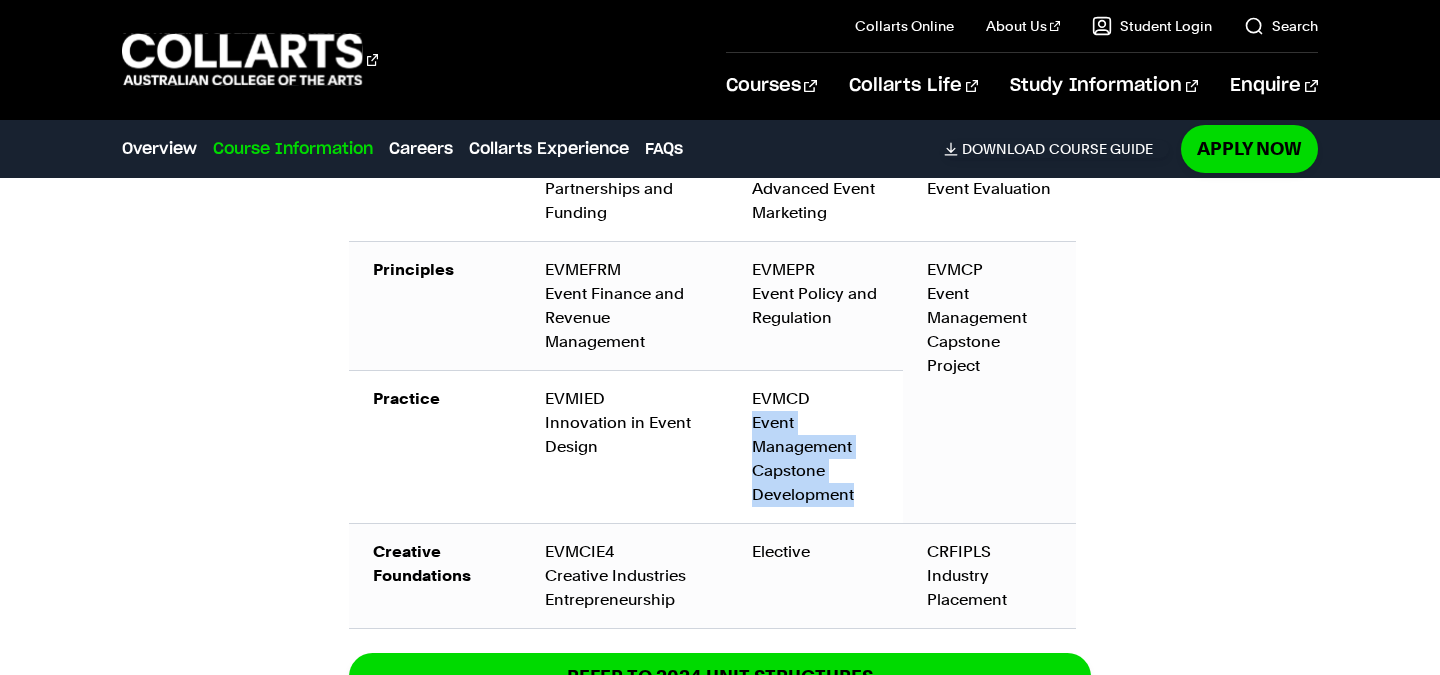 drag, startPoint x: 876, startPoint y: 507, endPoint x: 752, endPoint y: 422, distance: 150.33629 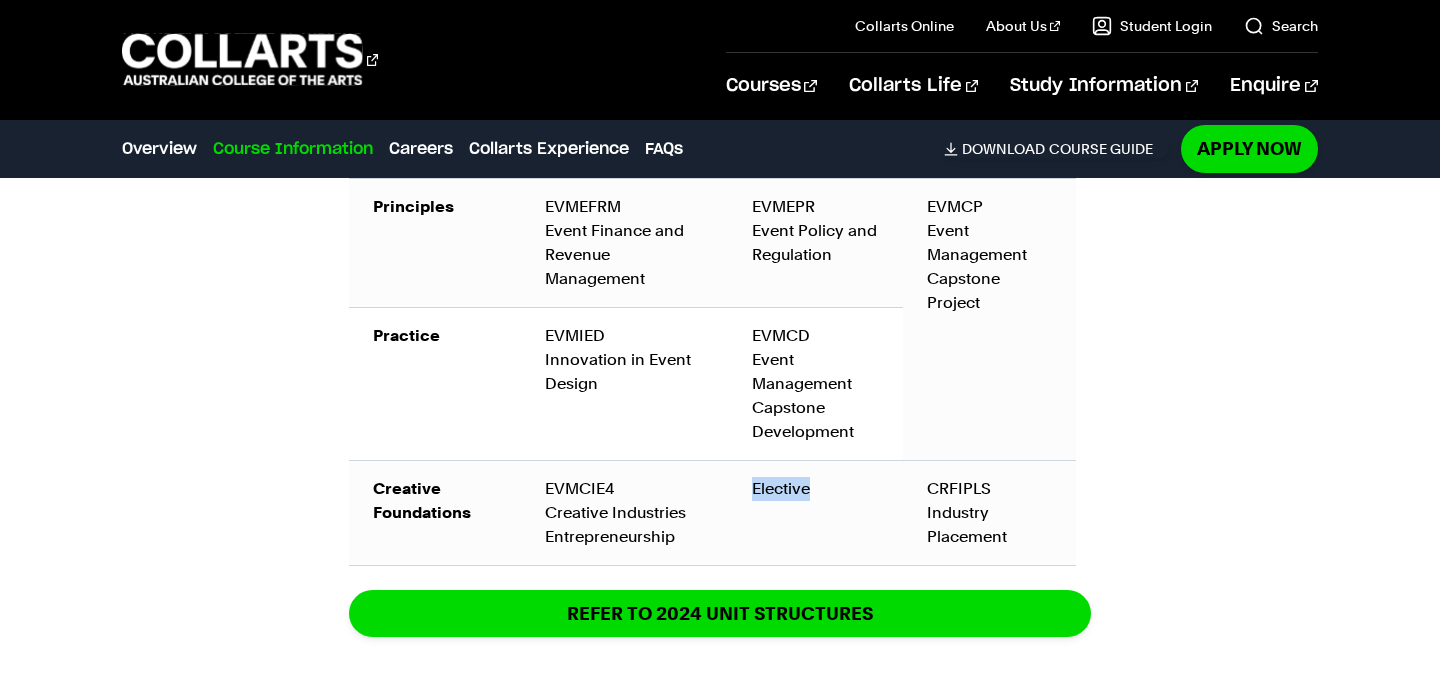 drag, startPoint x: 748, startPoint y: 492, endPoint x: 822, endPoint y: 492, distance: 74 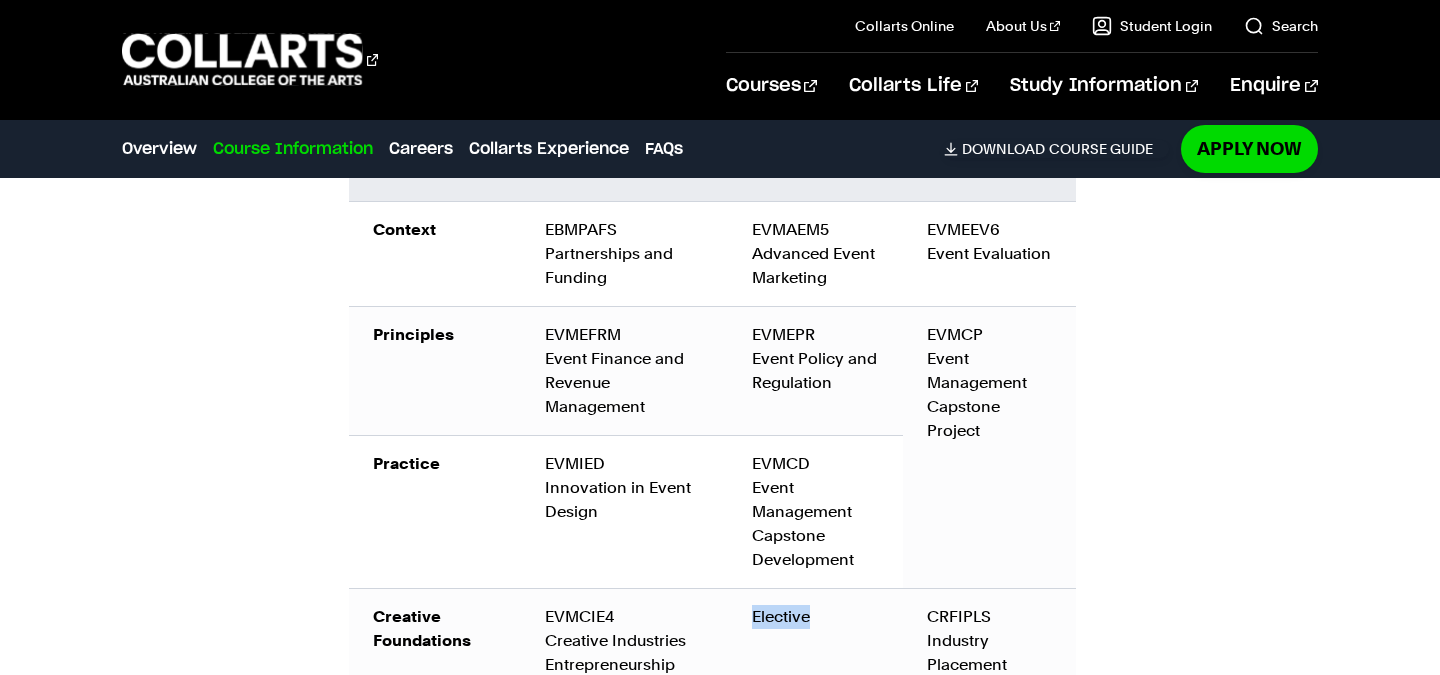 scroll, scrollTop: 3245, scrollLeft: 0, axis: vertical 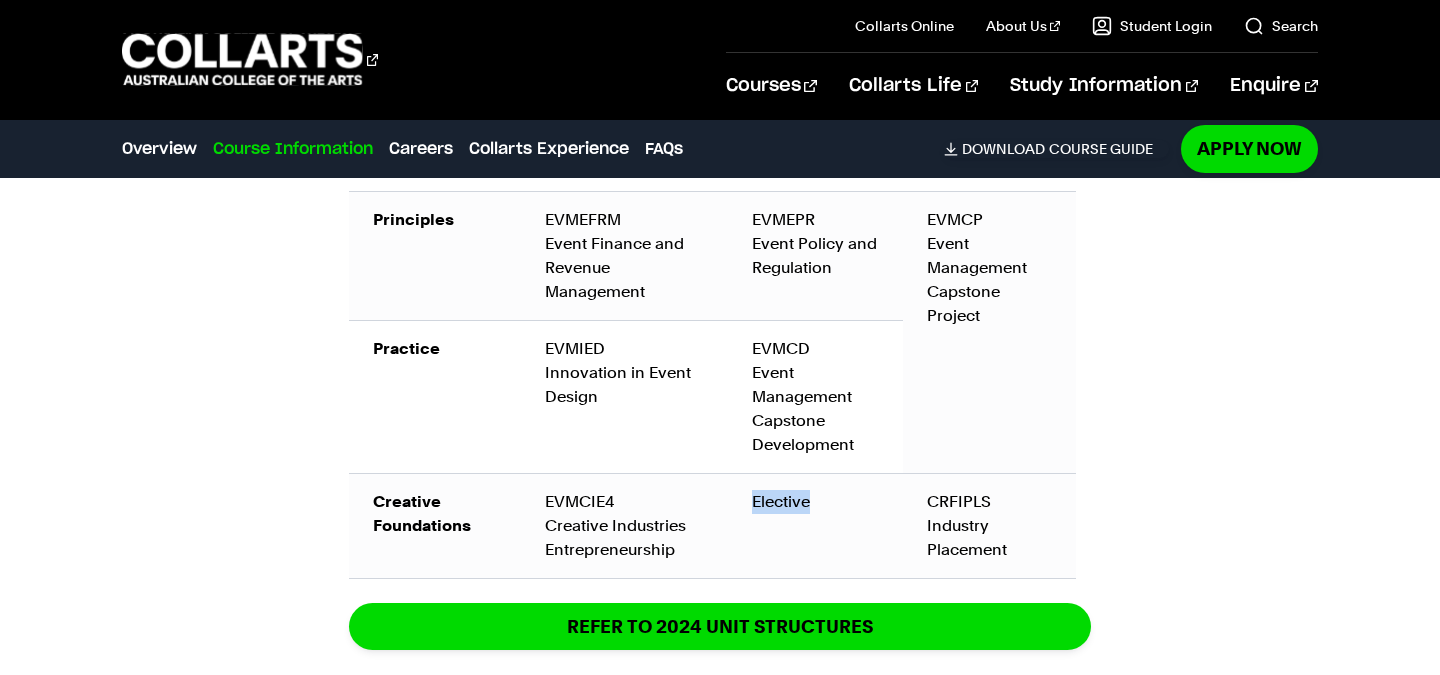click on "Elective" at bounding box center [815, 525] 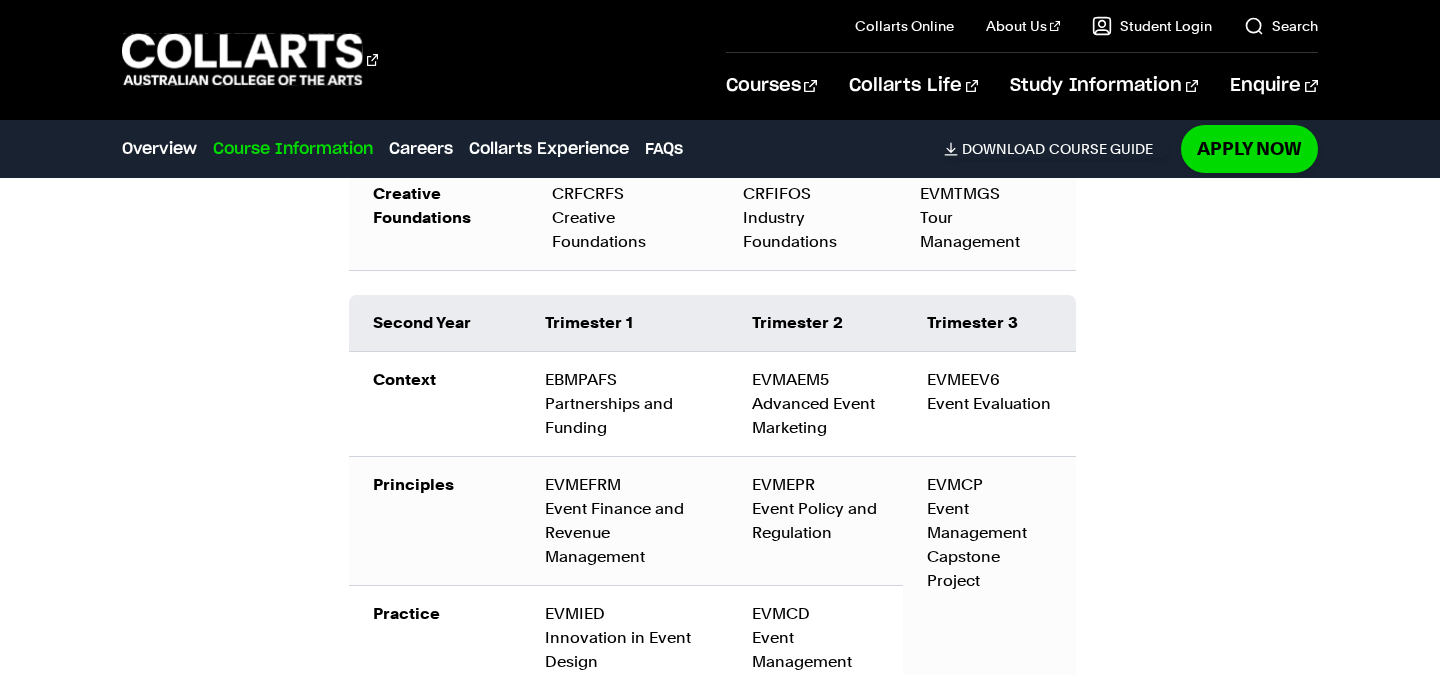 scroll, scrollTop: 2981, scrollLeft: 0, axis: vertical 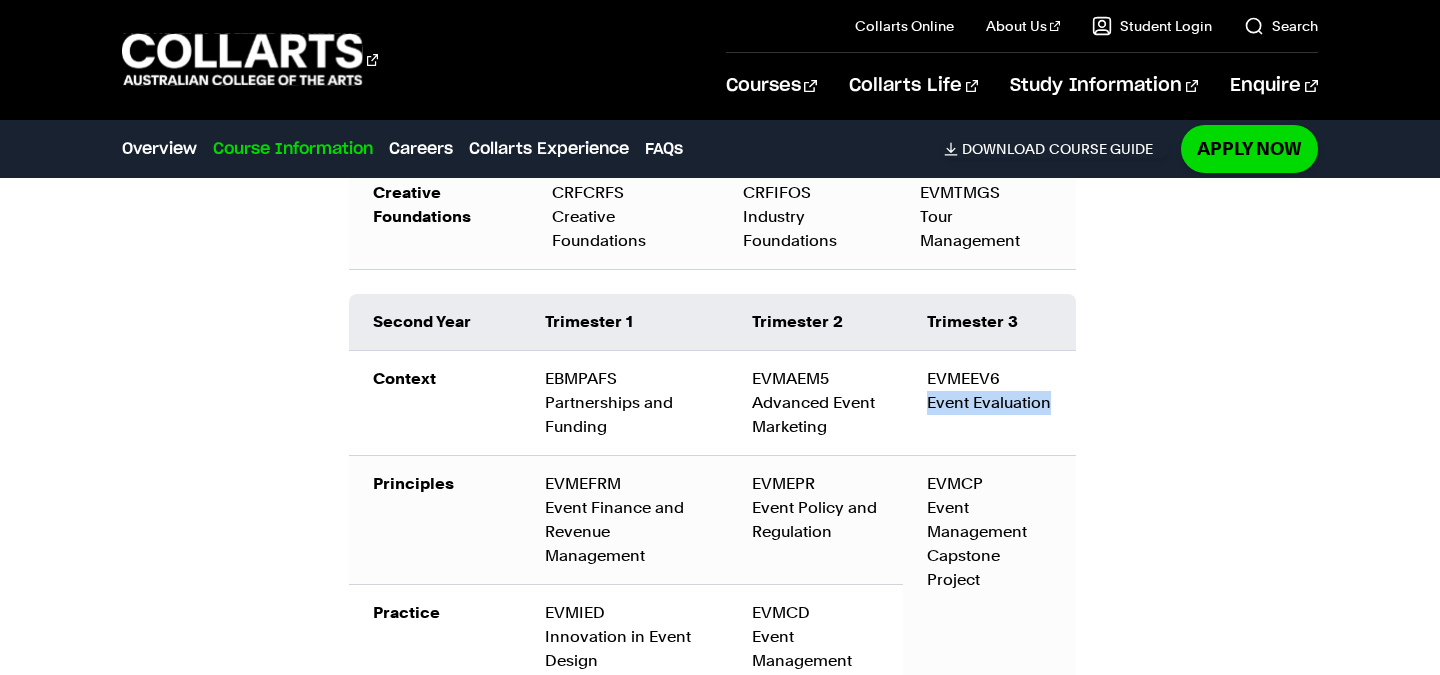 drag, startPoint x: 922, startPoint y: 403, endPoint x: 1059, endPoint y: 408, distance: 137.09122 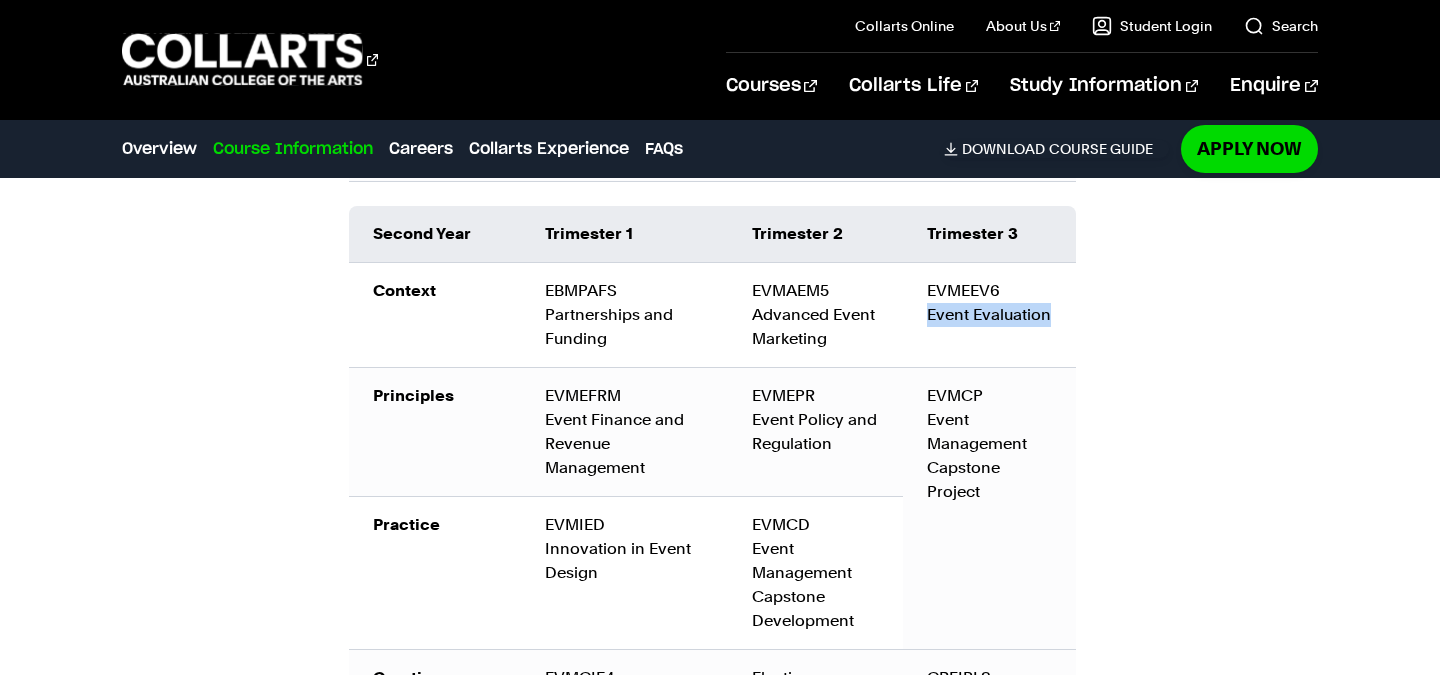 scroll, scrollTop: 3072, scrollLeft: 0, axis: vertical 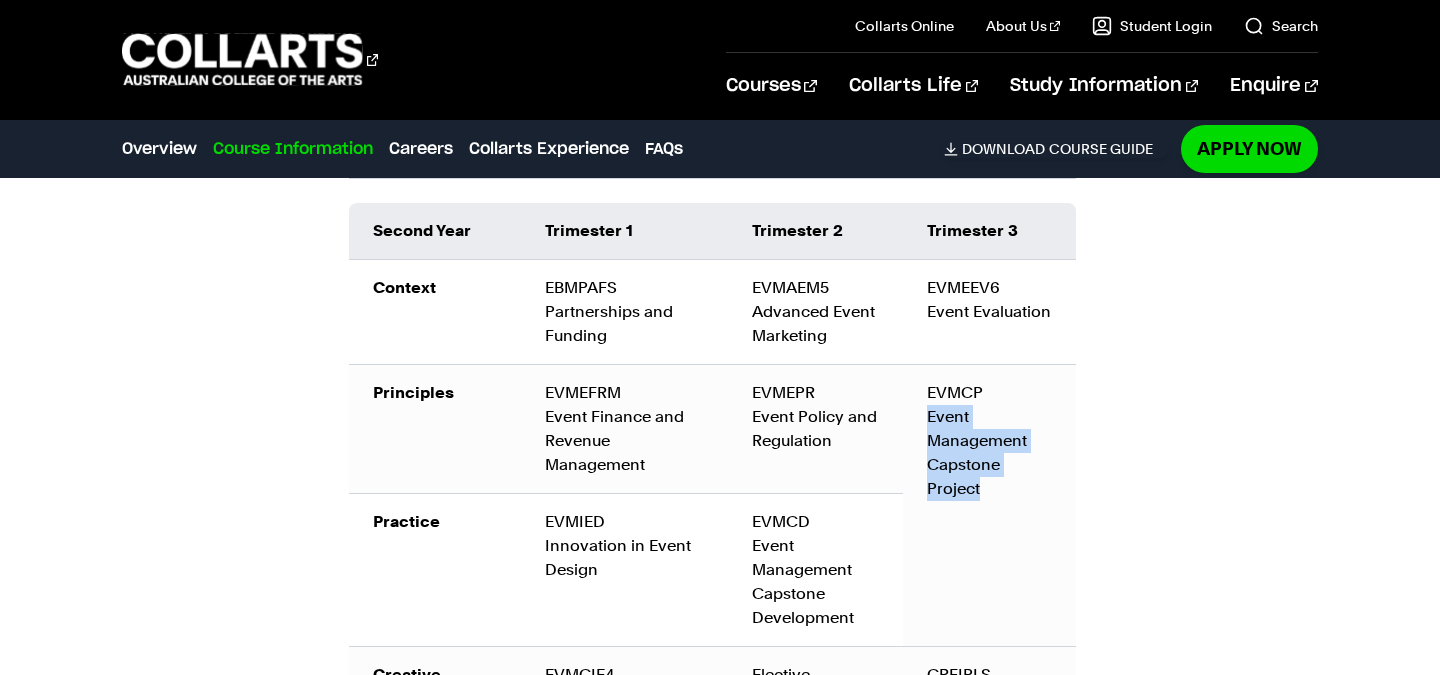 drag, startPoint x: 991, startPoint y: 512, endPoint x: 930, endPoint y: 406, distance: 122.29881 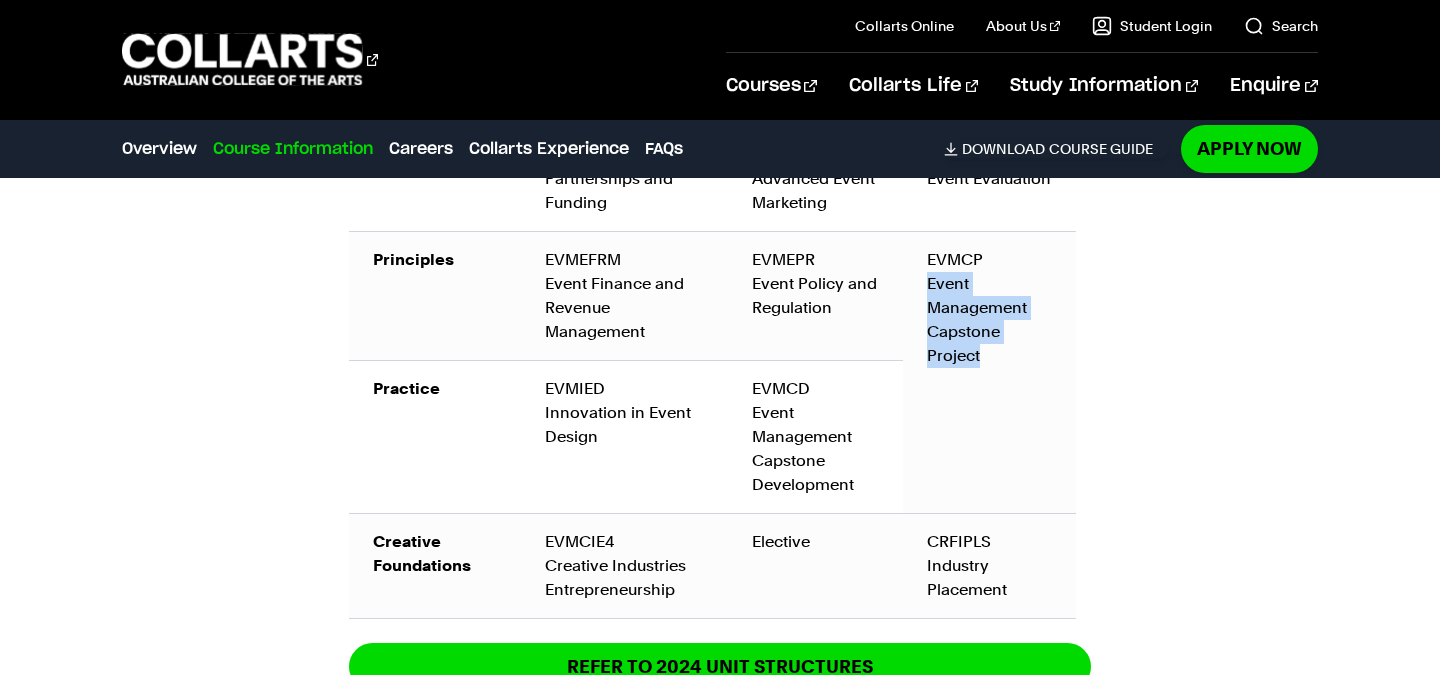 scroll, scrollTop: 3220, scrollLeft: 0, axis: vertical 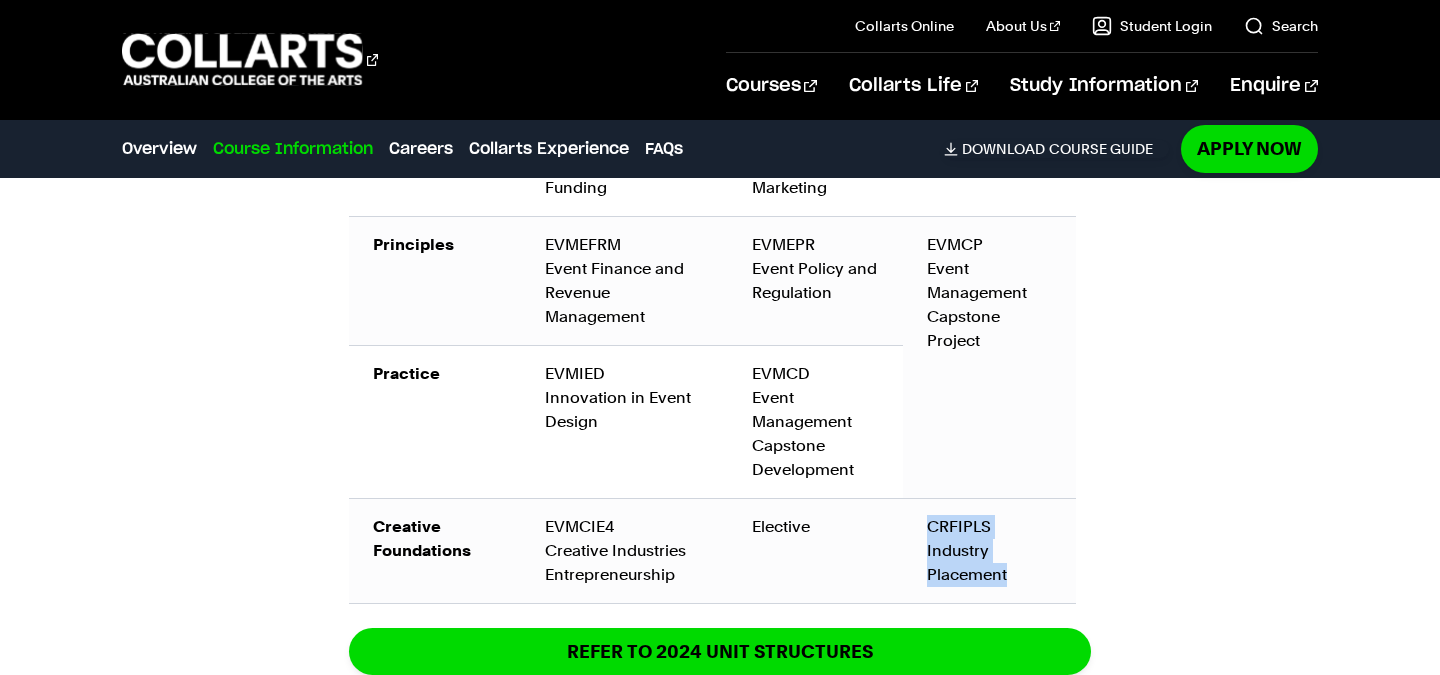 drag, startPoint x: 923, startPoint y: 536, endPoint x: 1026, endPoint y: 564, distance: 106.738 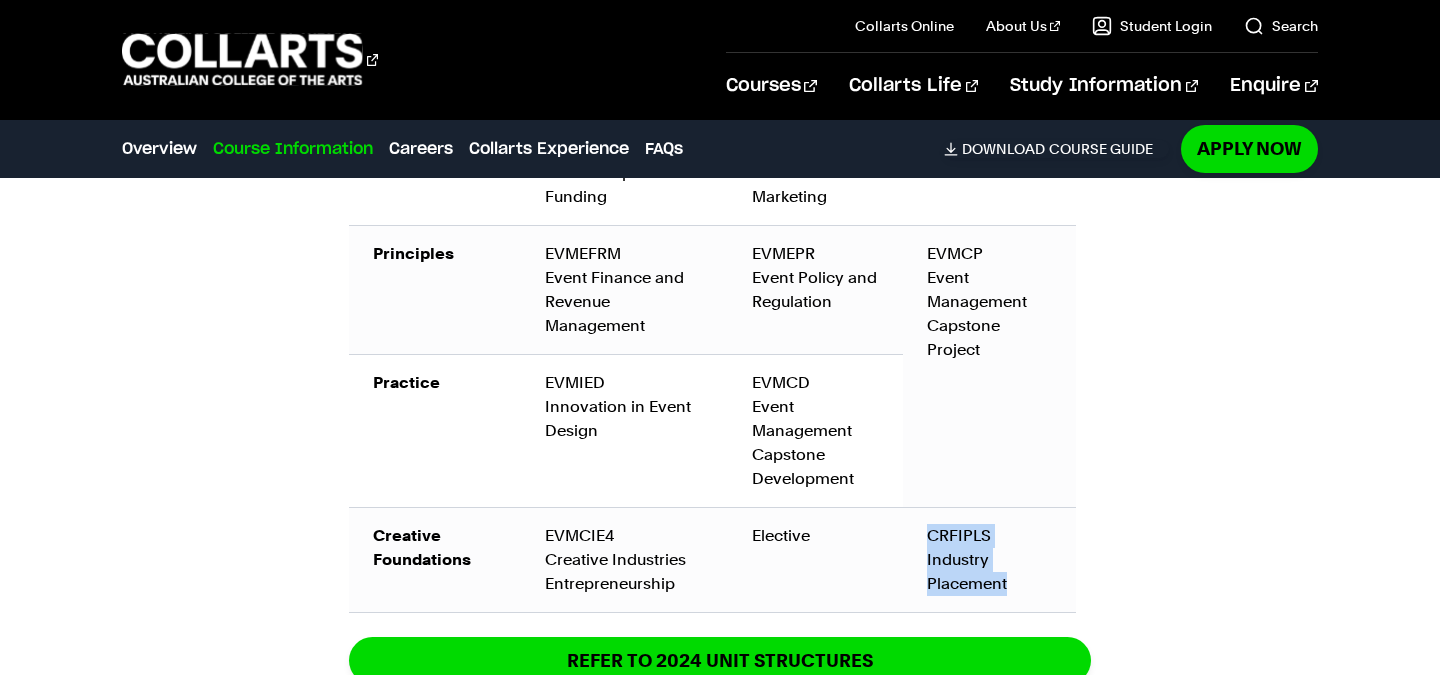 scroll, scrollTop: 3219, scrollLeft: 0, axis: vertical 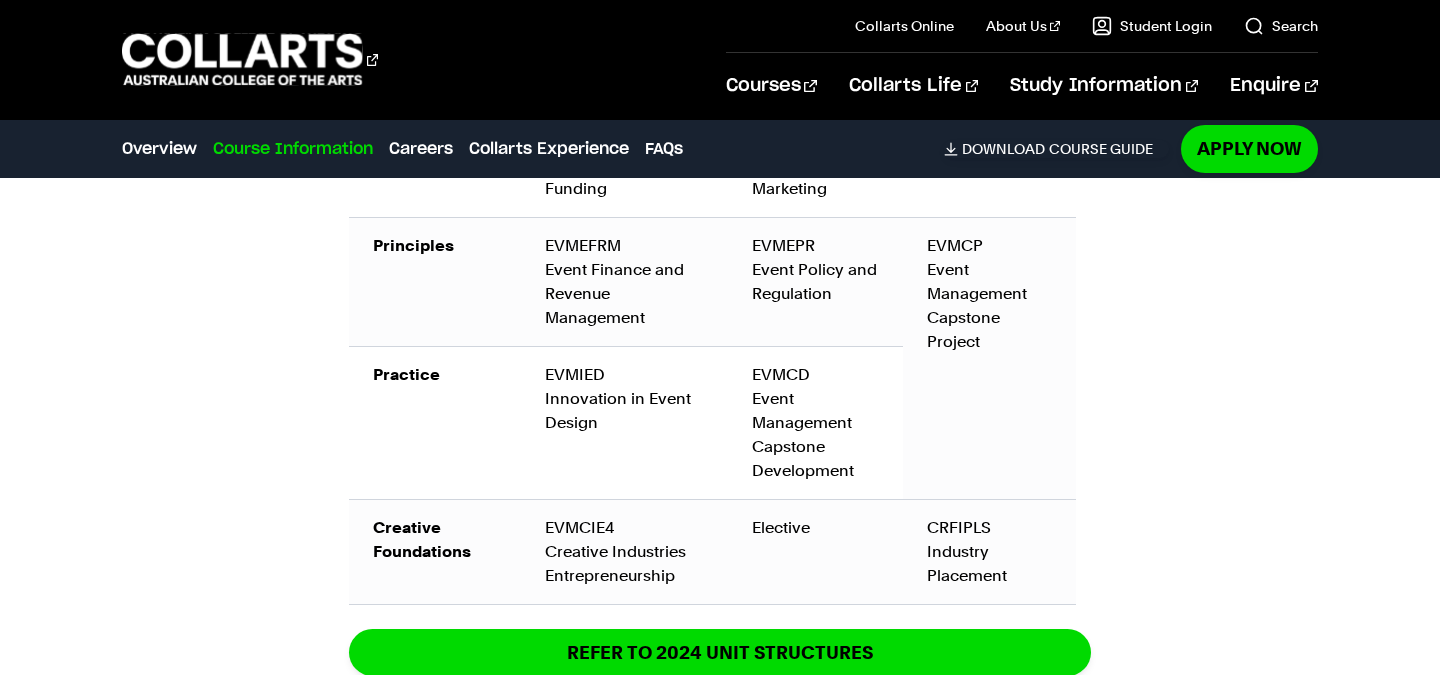 click on "EVMCD Event Management Capstone Development" at bounding box center (815, 423) 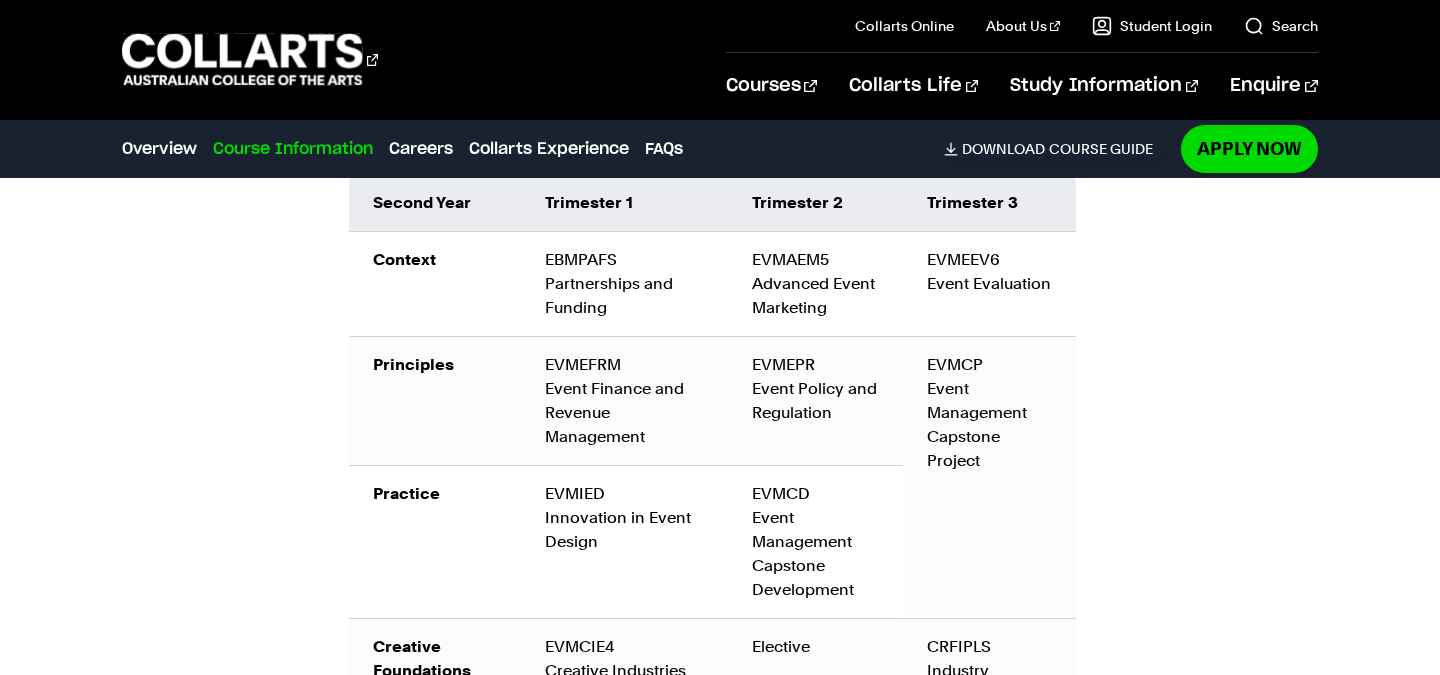 scroll, scrollTop: 3096, scrollLeft: 0, axis: vertical 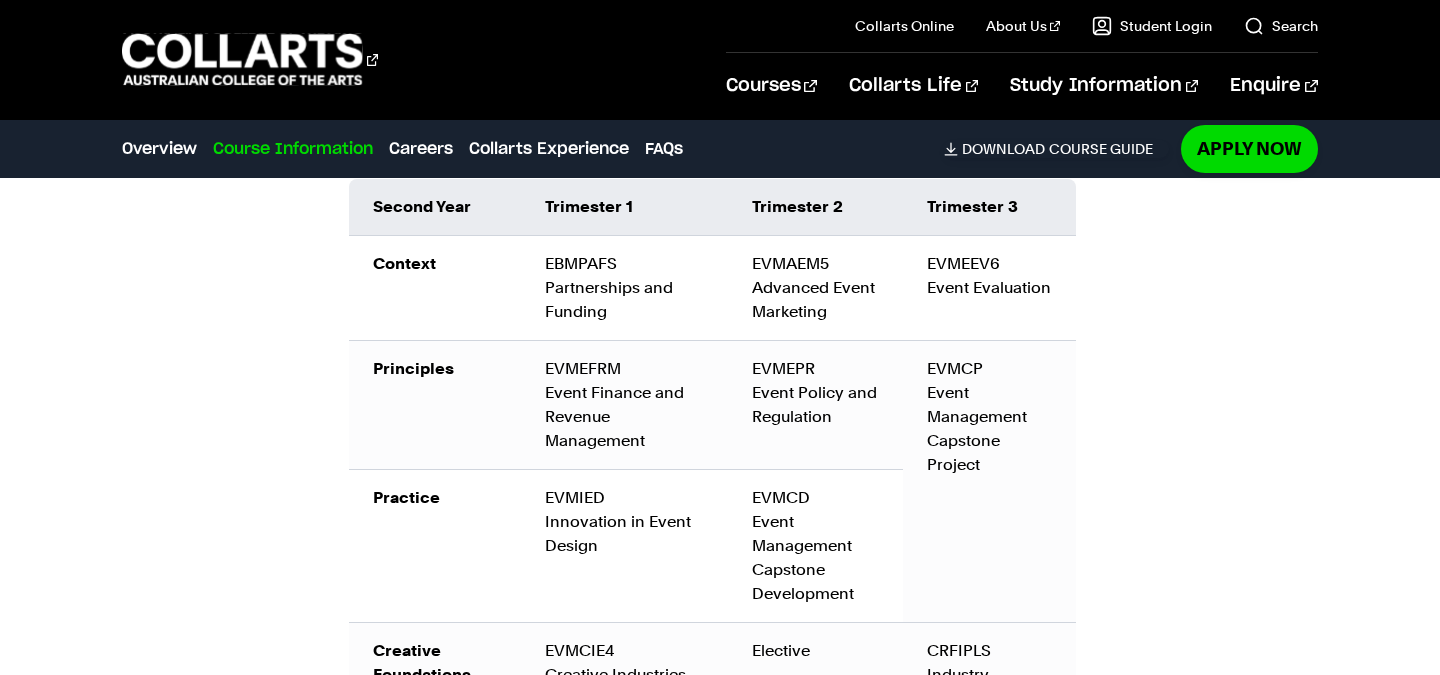 click on "EVMCP Event Management Capstone Project" at bounding box center (989, 481) 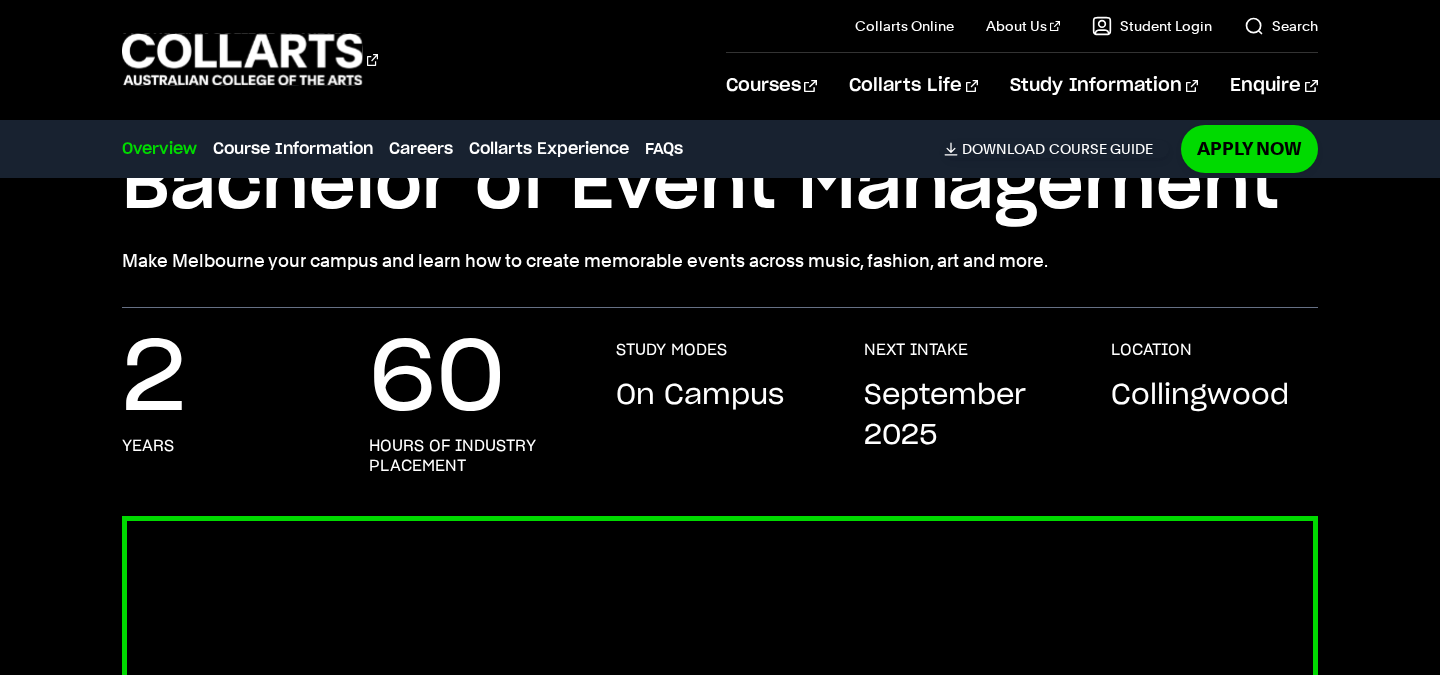 scroll, scrollTop: 172, scrollLeft: 0, axis: vertical 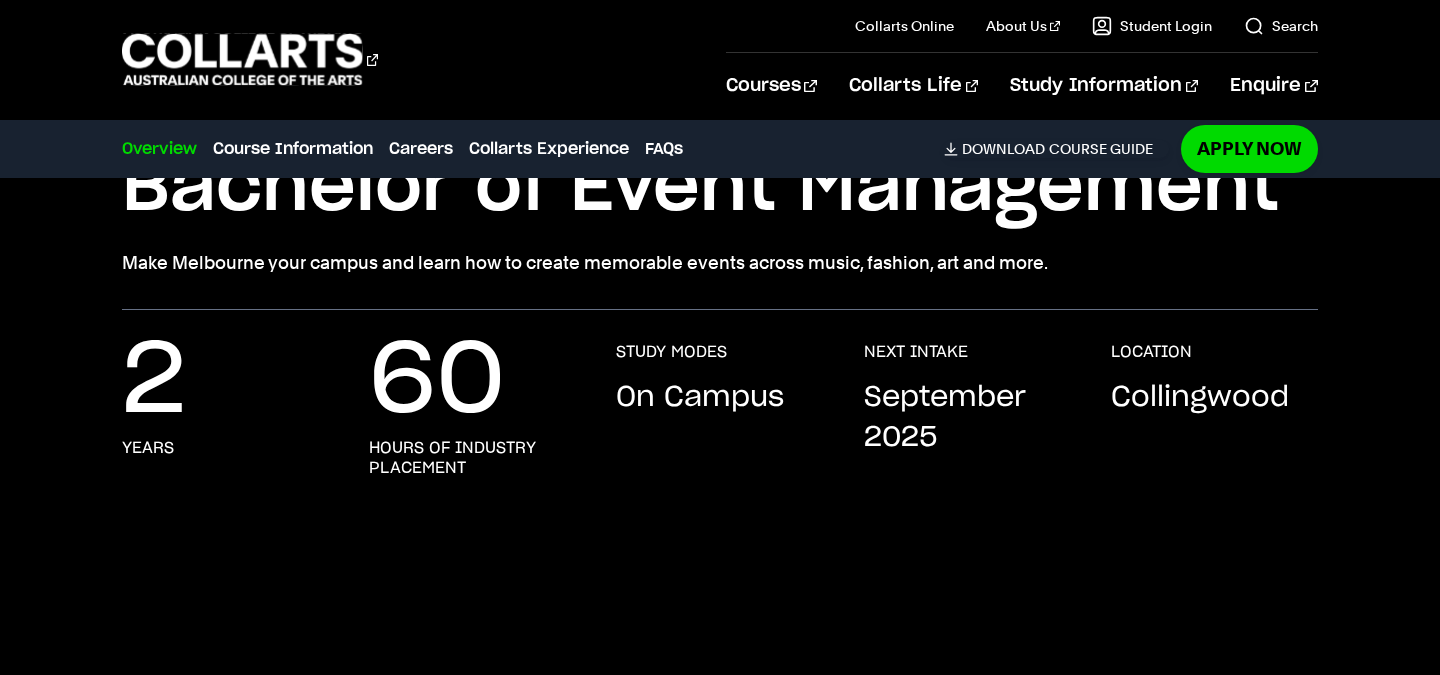 click on "On Campus" at bounding box center [700, 398] 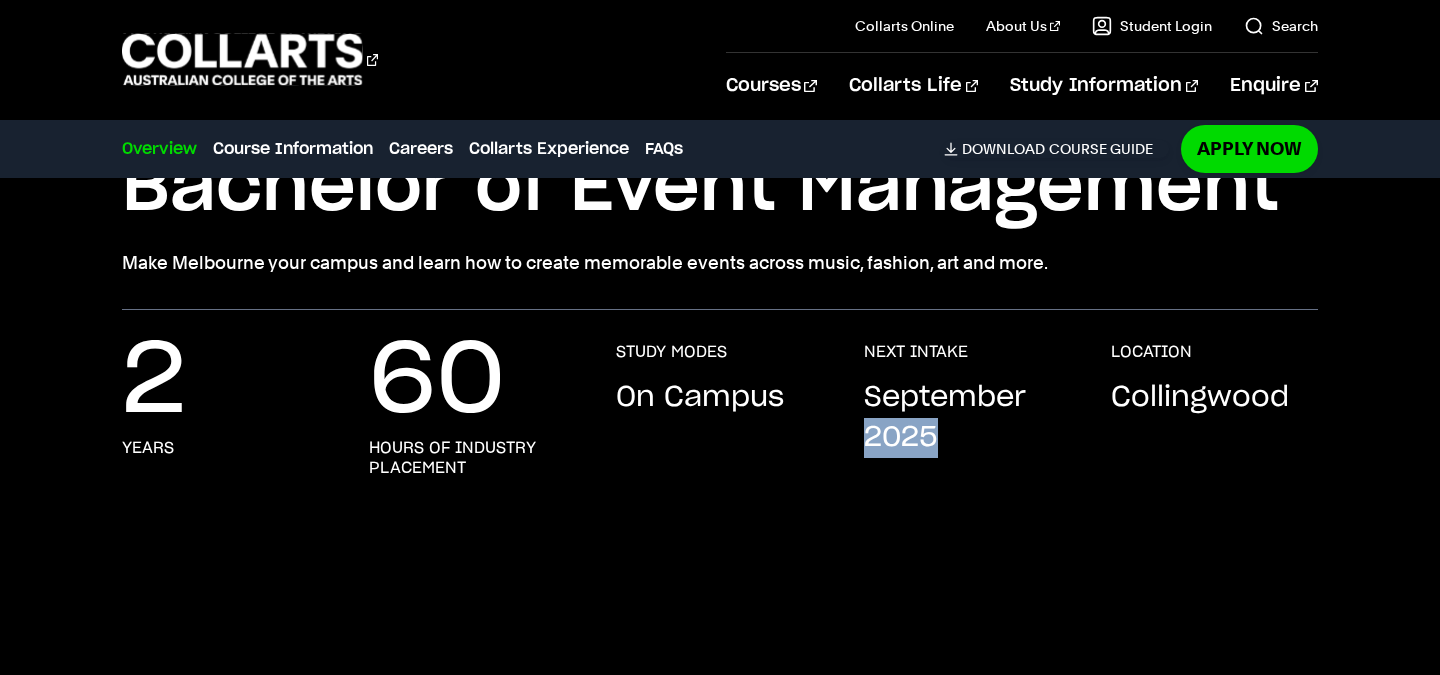 drag, startPoint x: 935, startPoint y: 427, endPoint x: 857, endPoint y: 427, distance: 78 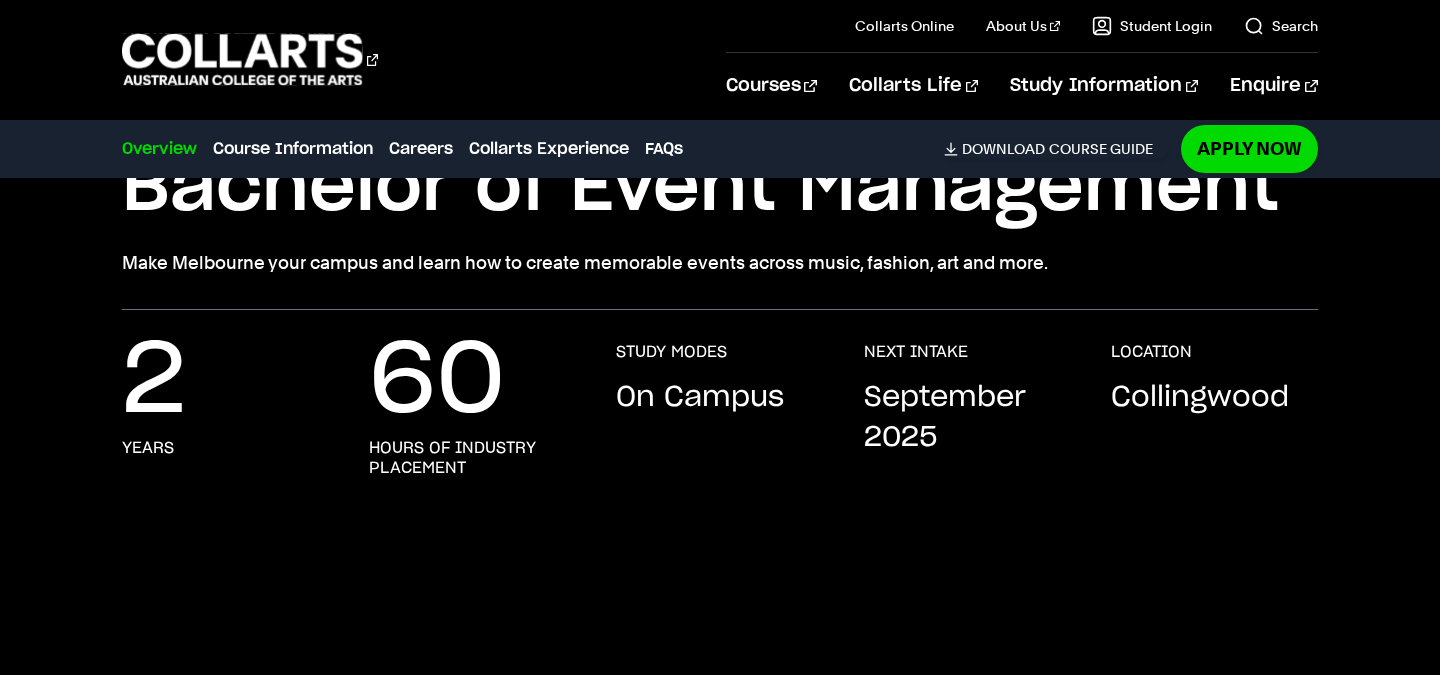 click on "September 2025" at bounding box center [967, 418] 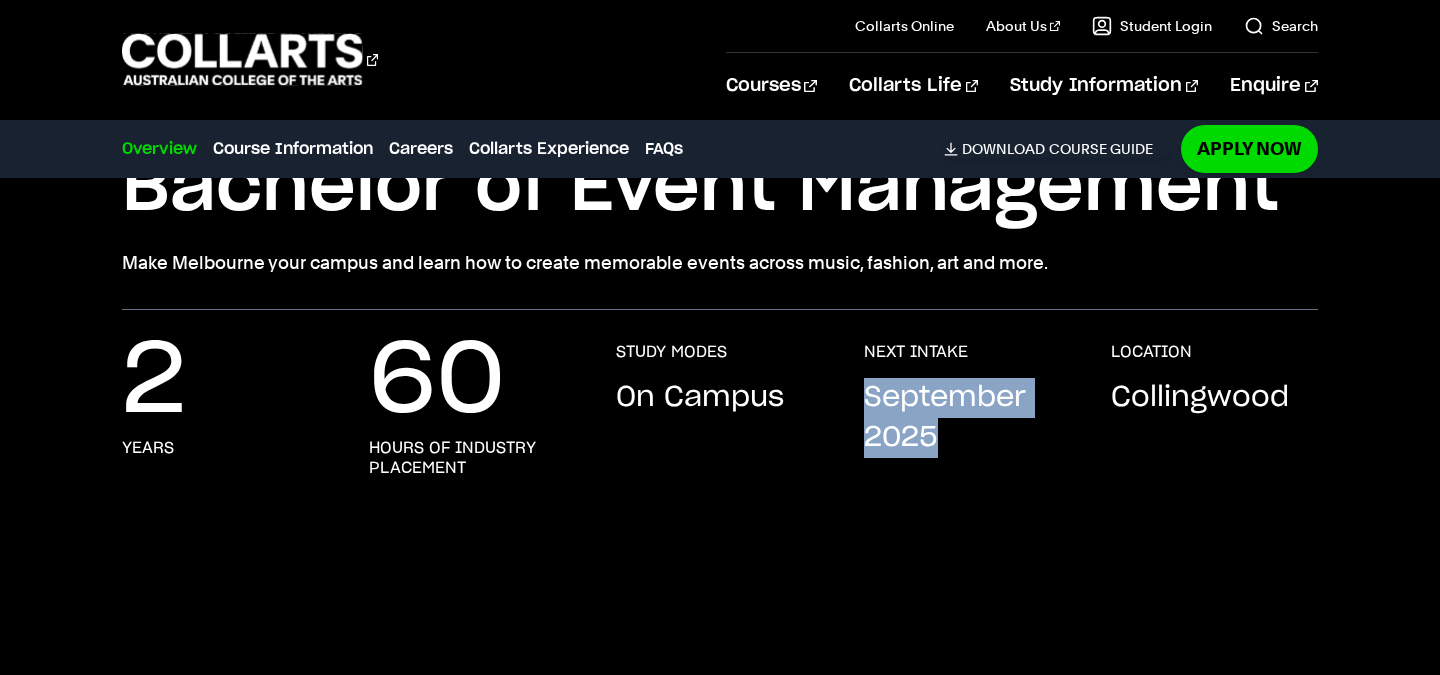 drag, startPoint x: 942, startPoint y: 429, endPoint x: 849, endPoint y: 387, distance: 102.044106 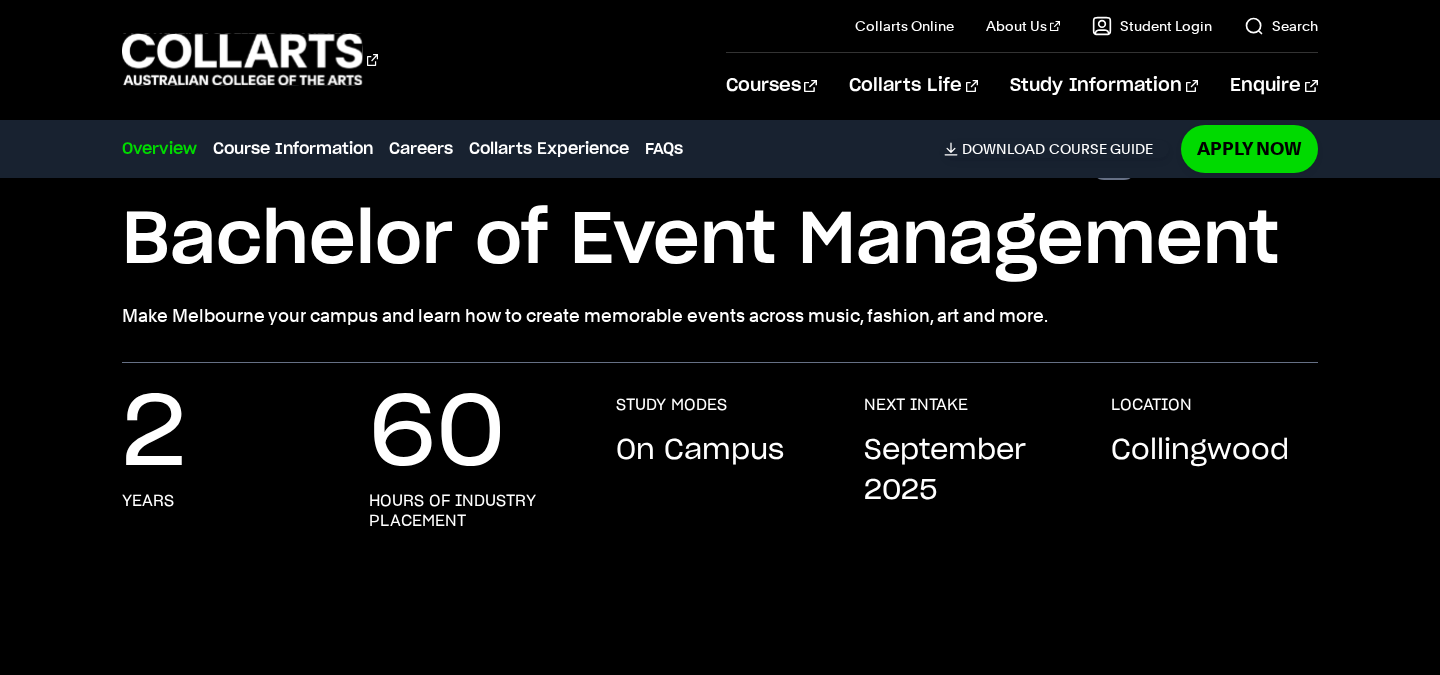 scroll, scrollTop: 0, scrollLeft: 0, axis: both 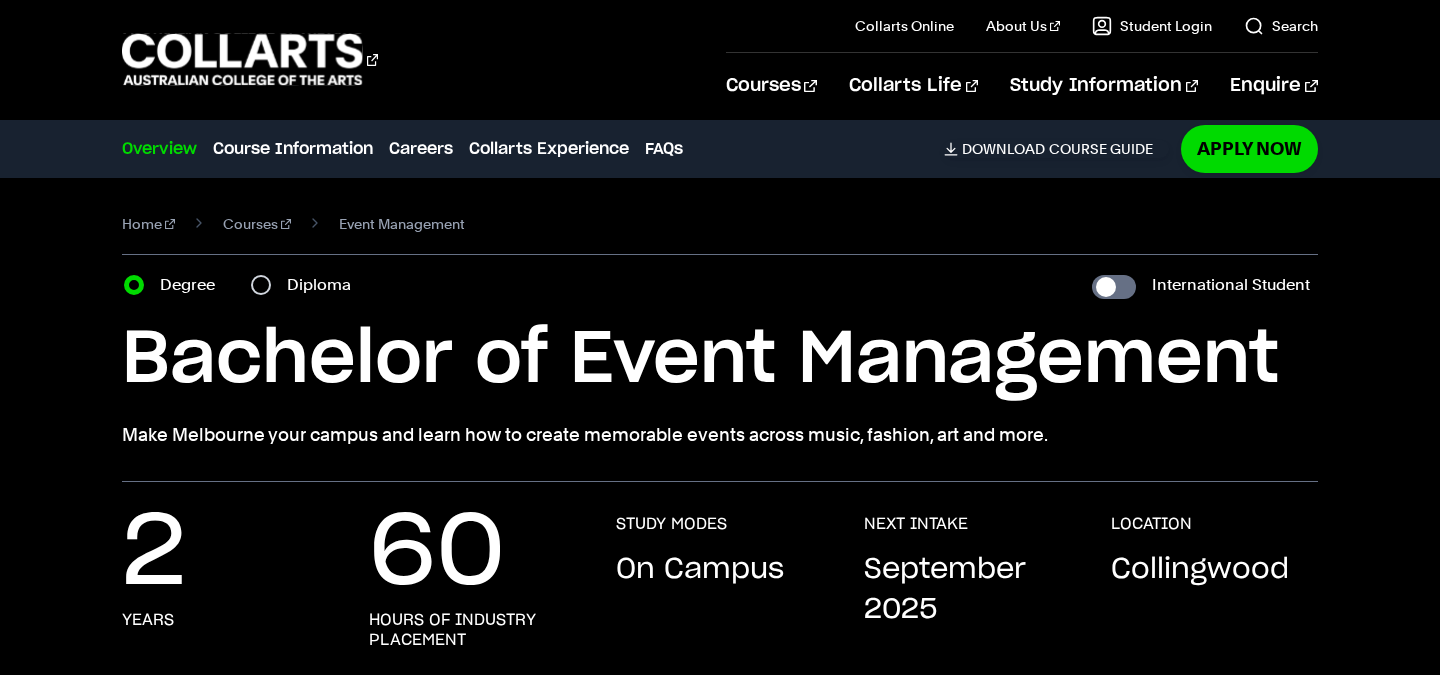 click on "Diploma" at bounding box center [325, 285] 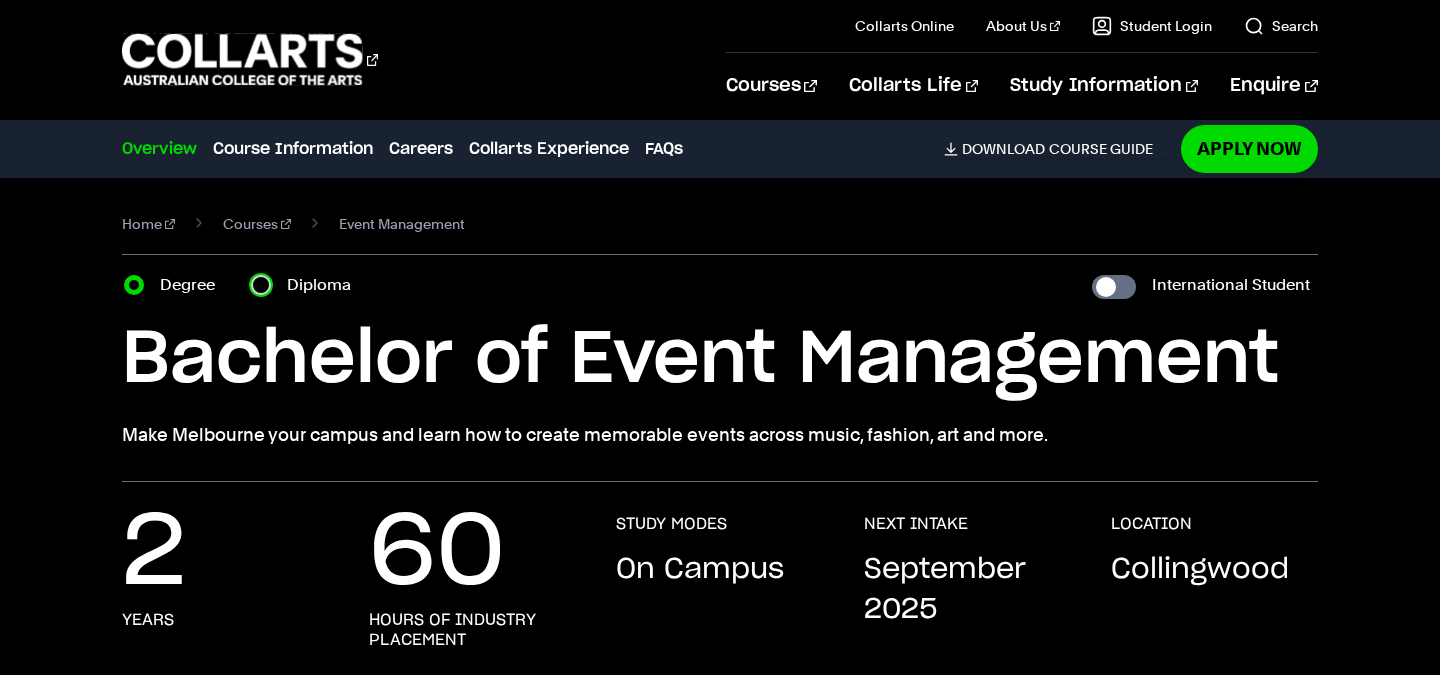 click on "Diploma" at bounding box center [261, 285] 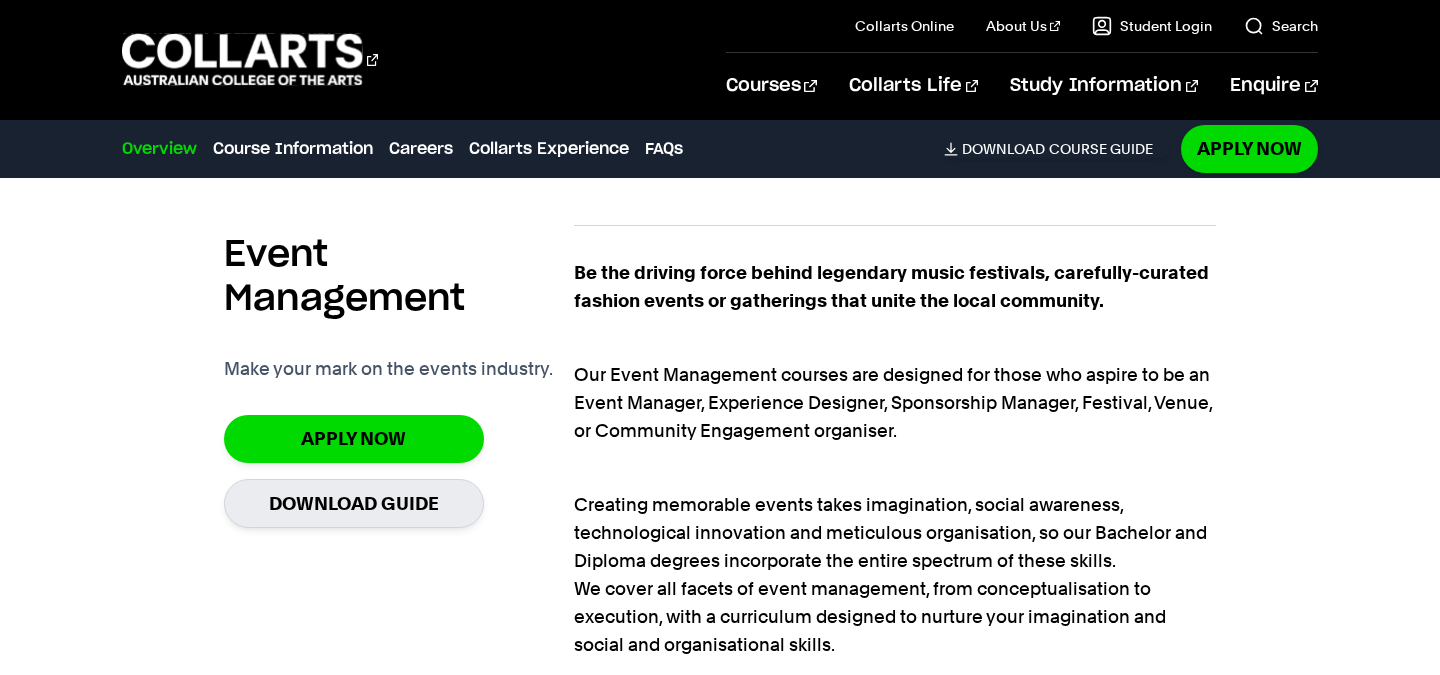 scroll, scrollTop: 0, scrollLeft: 0, axis: both 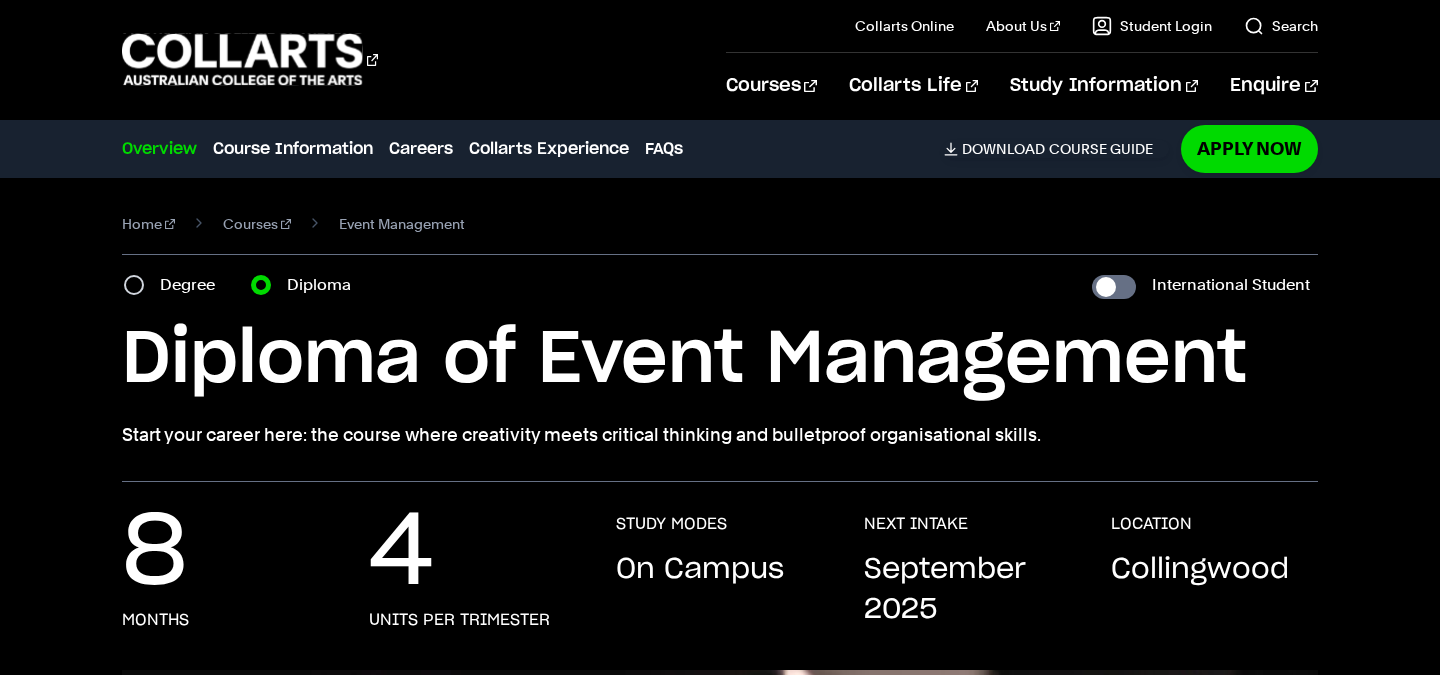 click on "Degree" at bounding box center (175, 285) 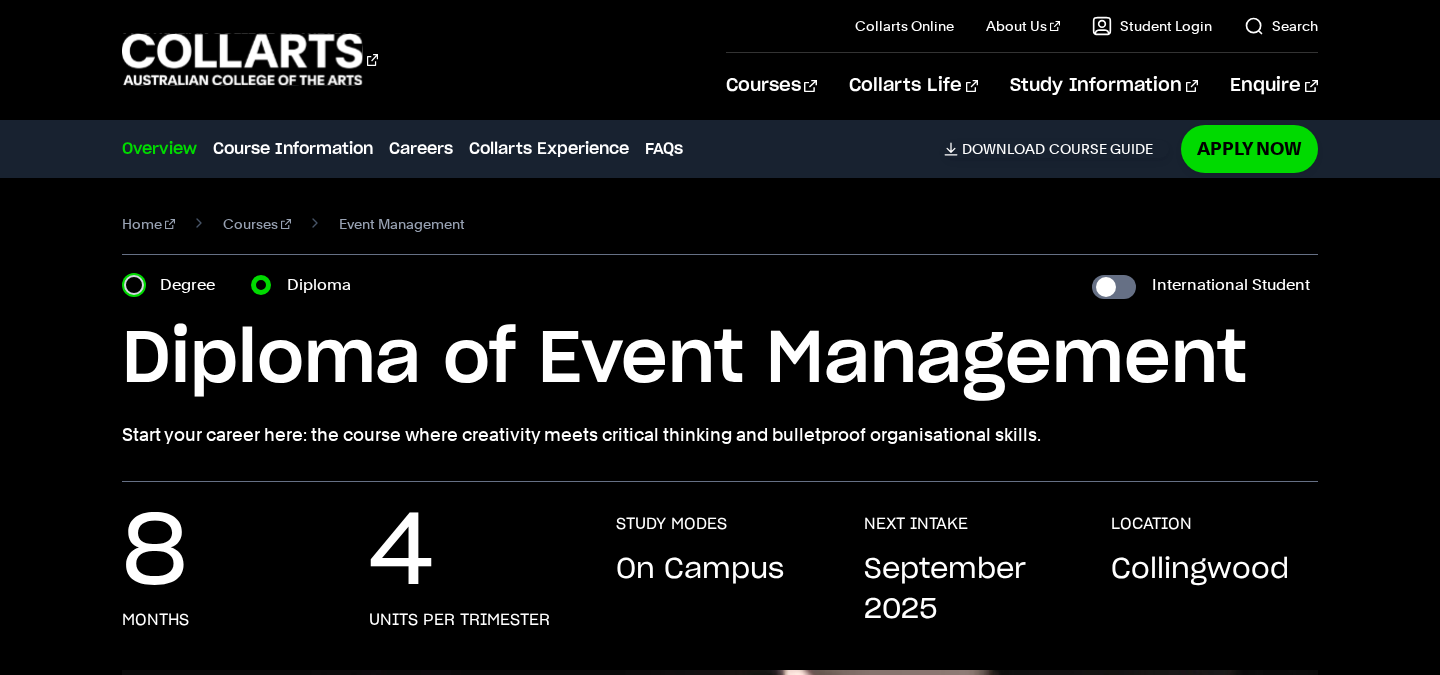 click on "Degree" at bounding box center (134, 285) 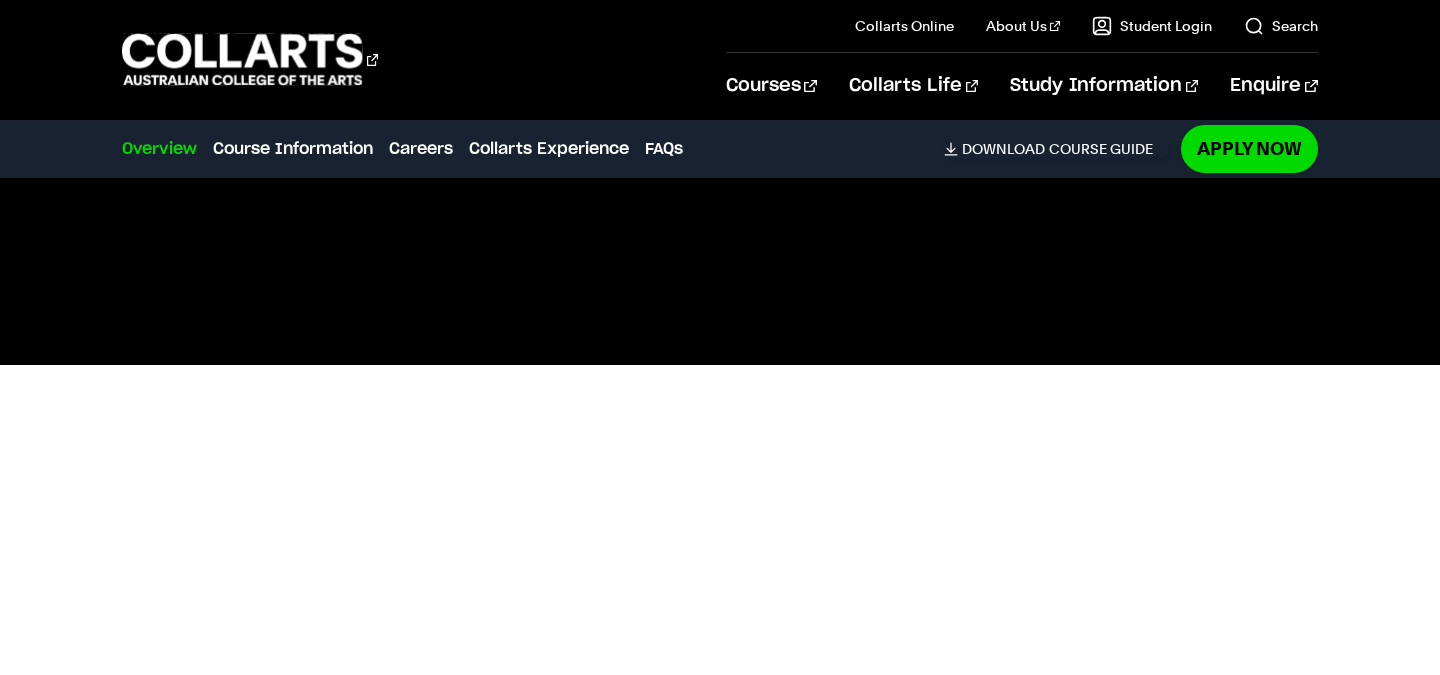 scroll, scrollTop: 0, scrollLeft: 0, axis: both 